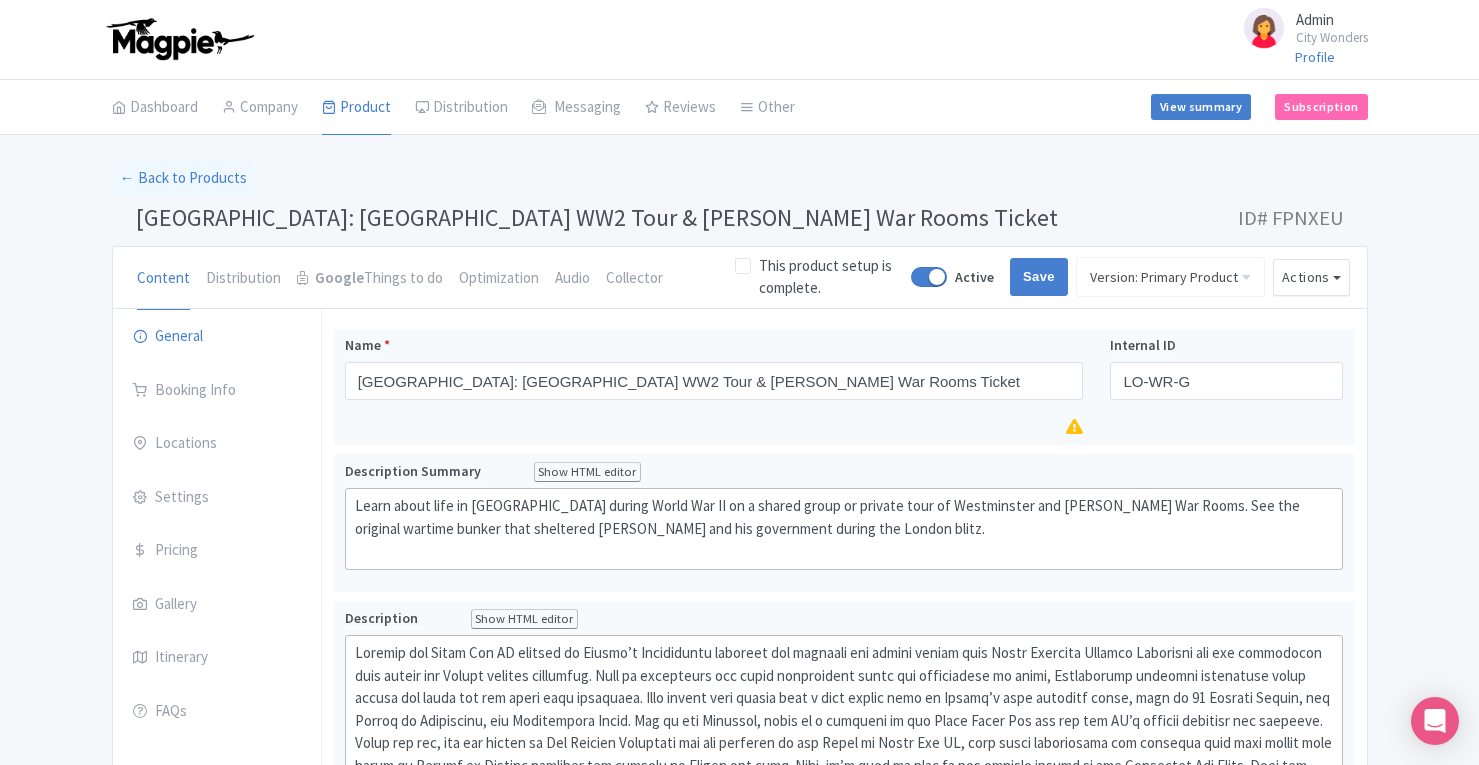 scroll, scrollTop: 0, scrollLeft: 0, axis: both 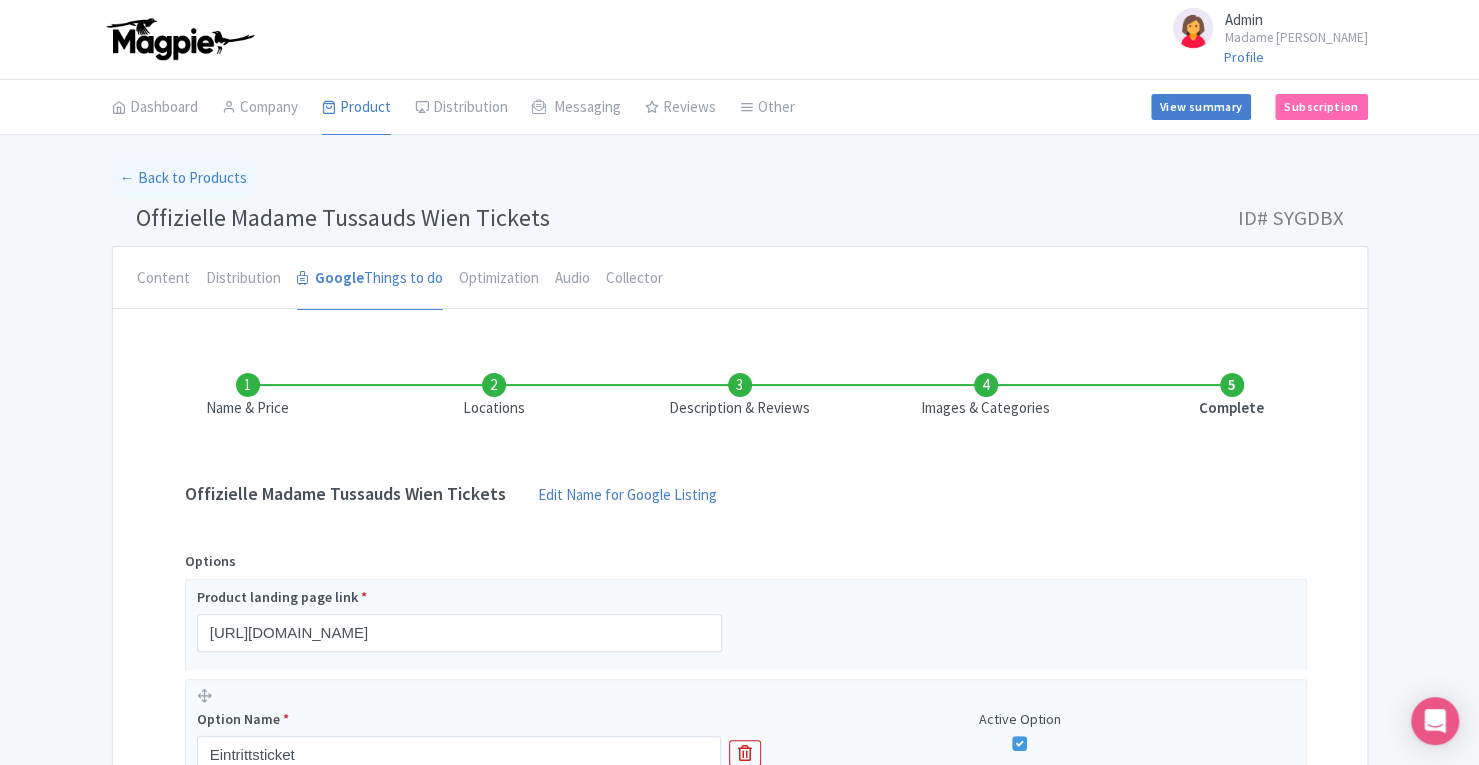 click on "Description & Reviews" at bounding box center [740, 396] 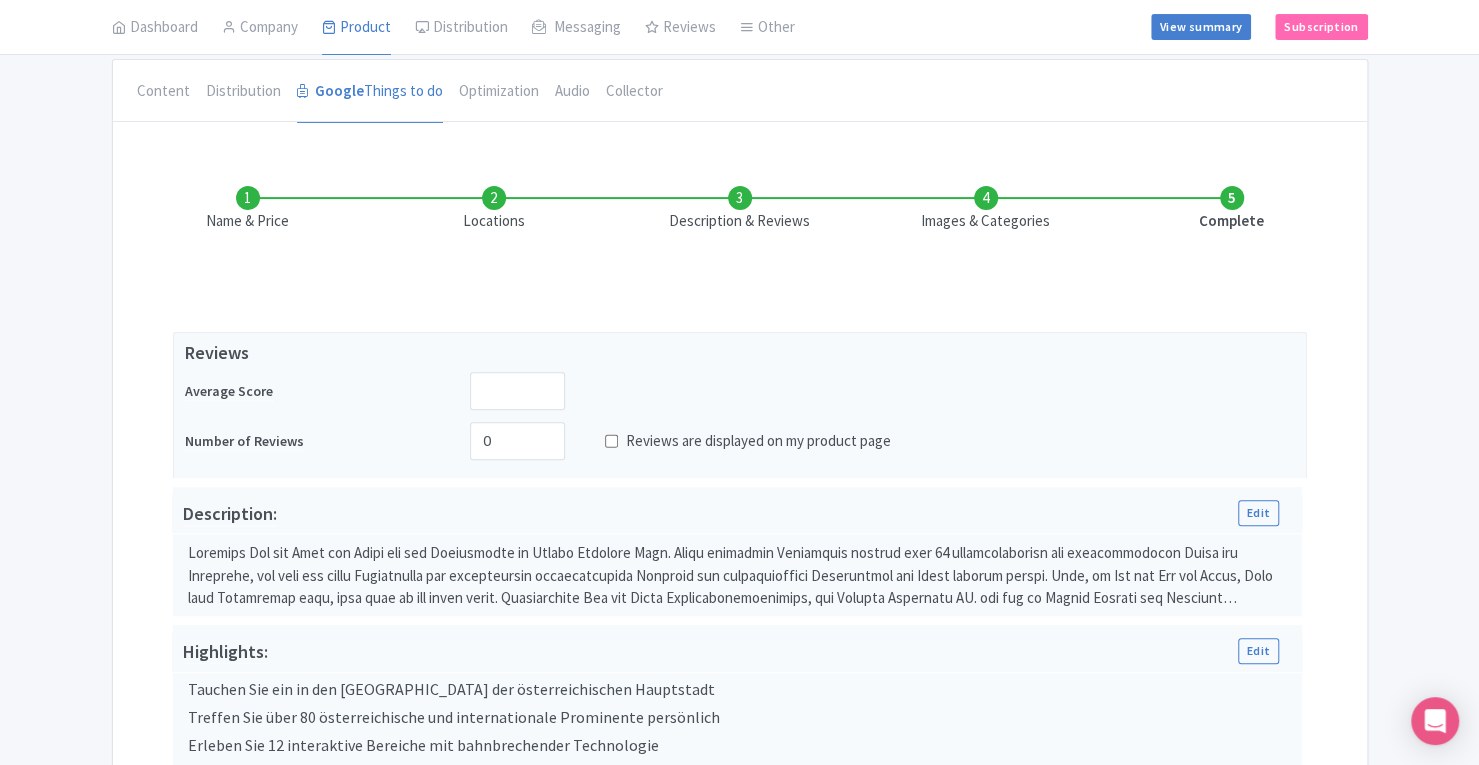 scroll, scrollTop: 173, scrollLeft: 0, axis: vertical 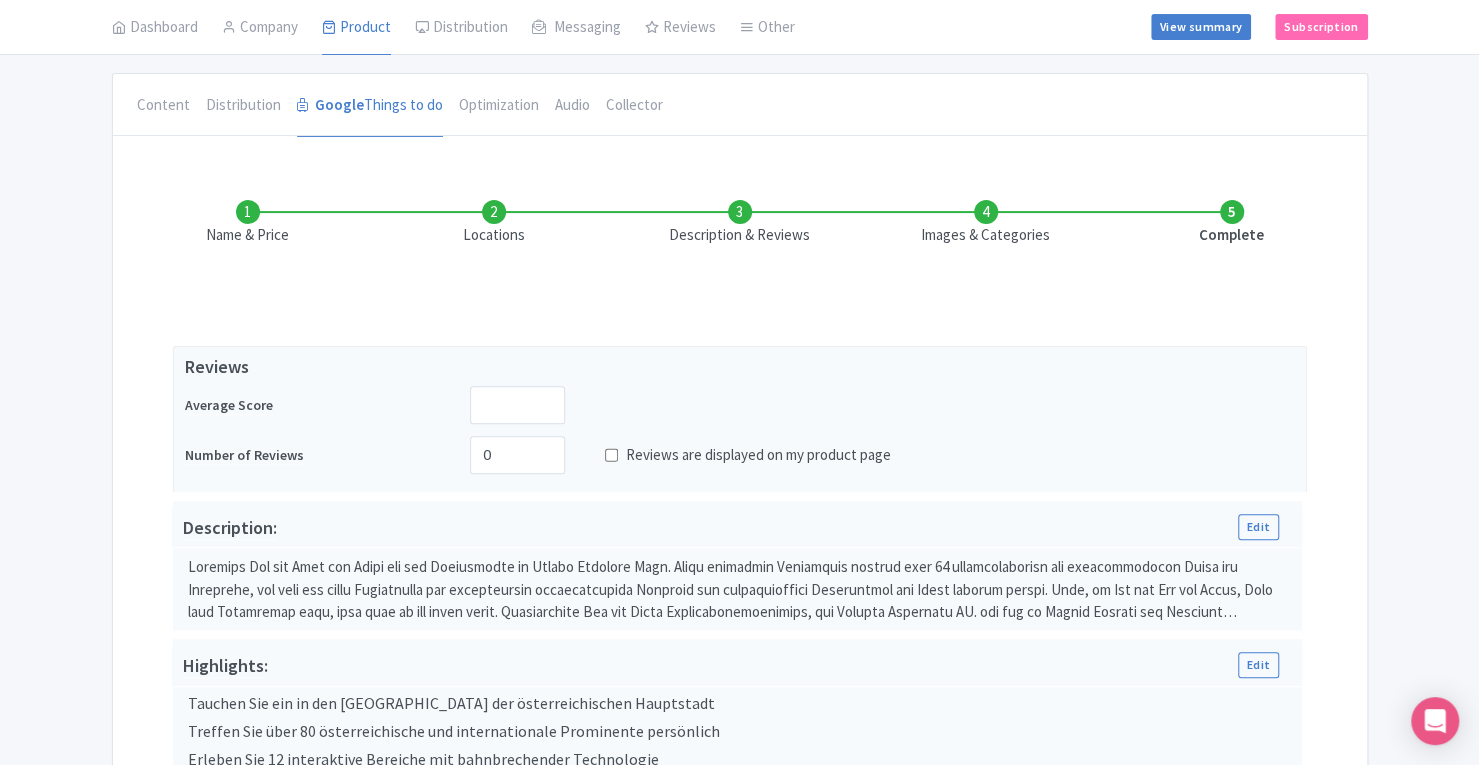 click on "Locations" at bounding box center [494, 223] 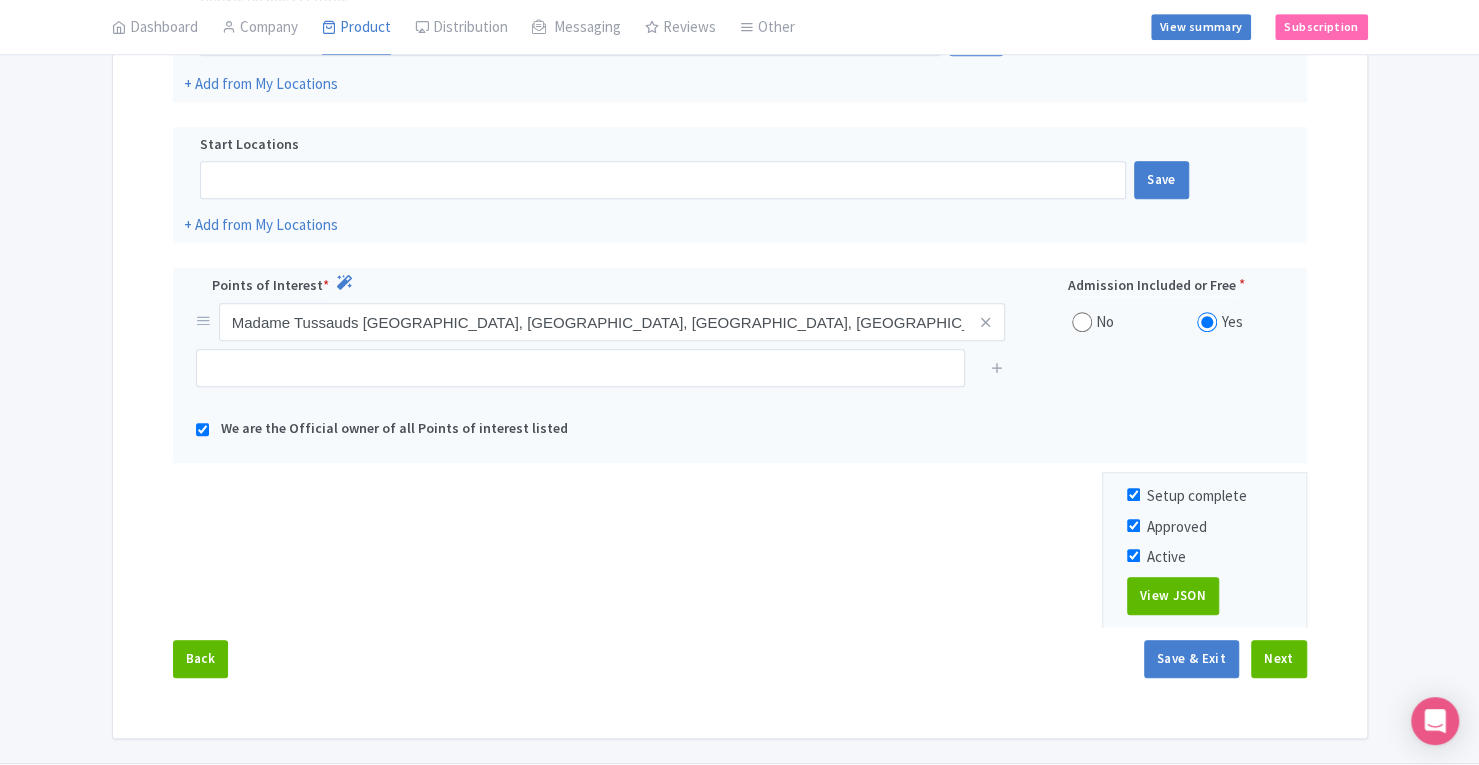 scroll, scrollTop: 624, scrollLeft: 0, axis: vertical 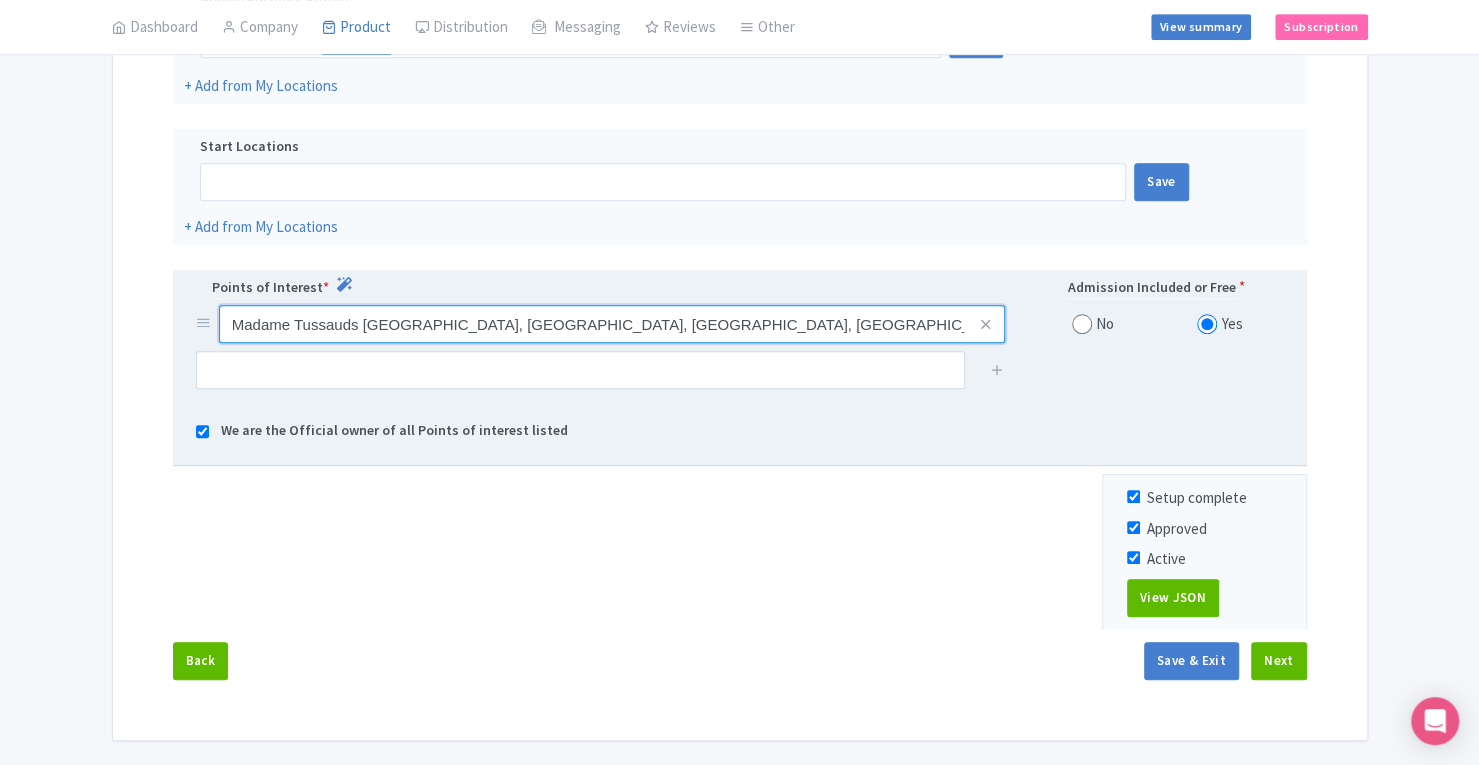 drag, startPoint x: 233, startPoint y: 327, endPoint x: 631, endPoint y: 342, distance: 398.28256 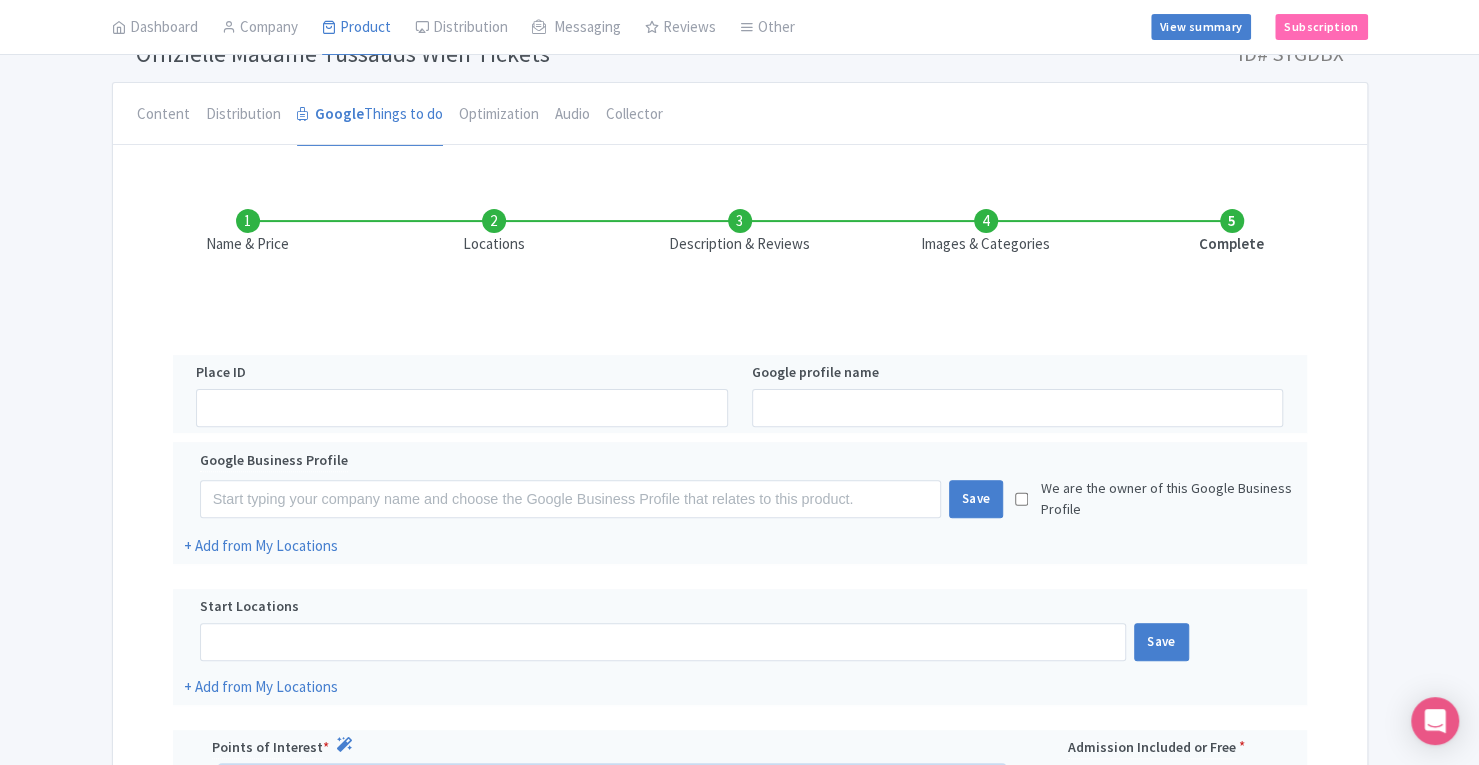 scroll, scrollTop: 166, scrollLeft: 0, axis: vertical 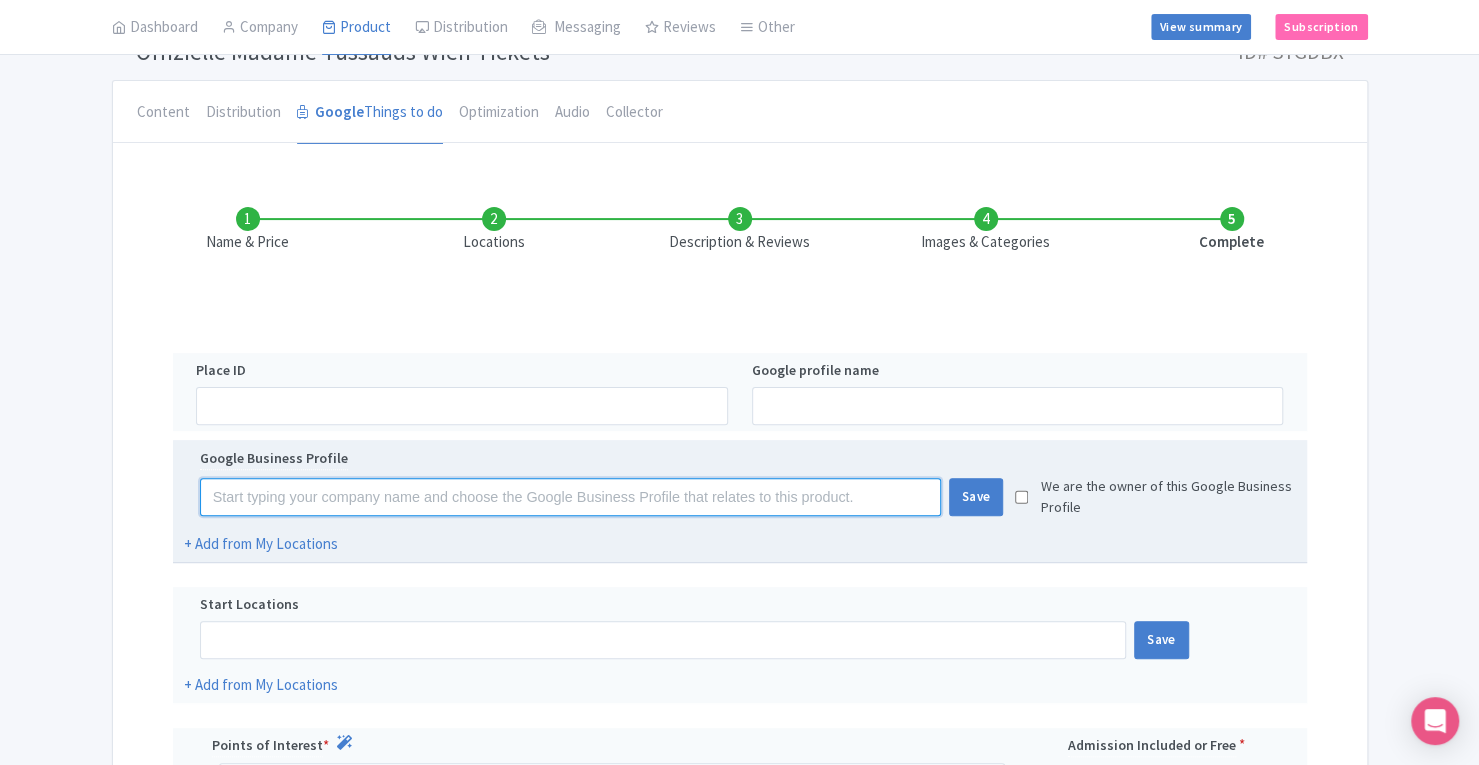 click at bounding box center (570, 497) 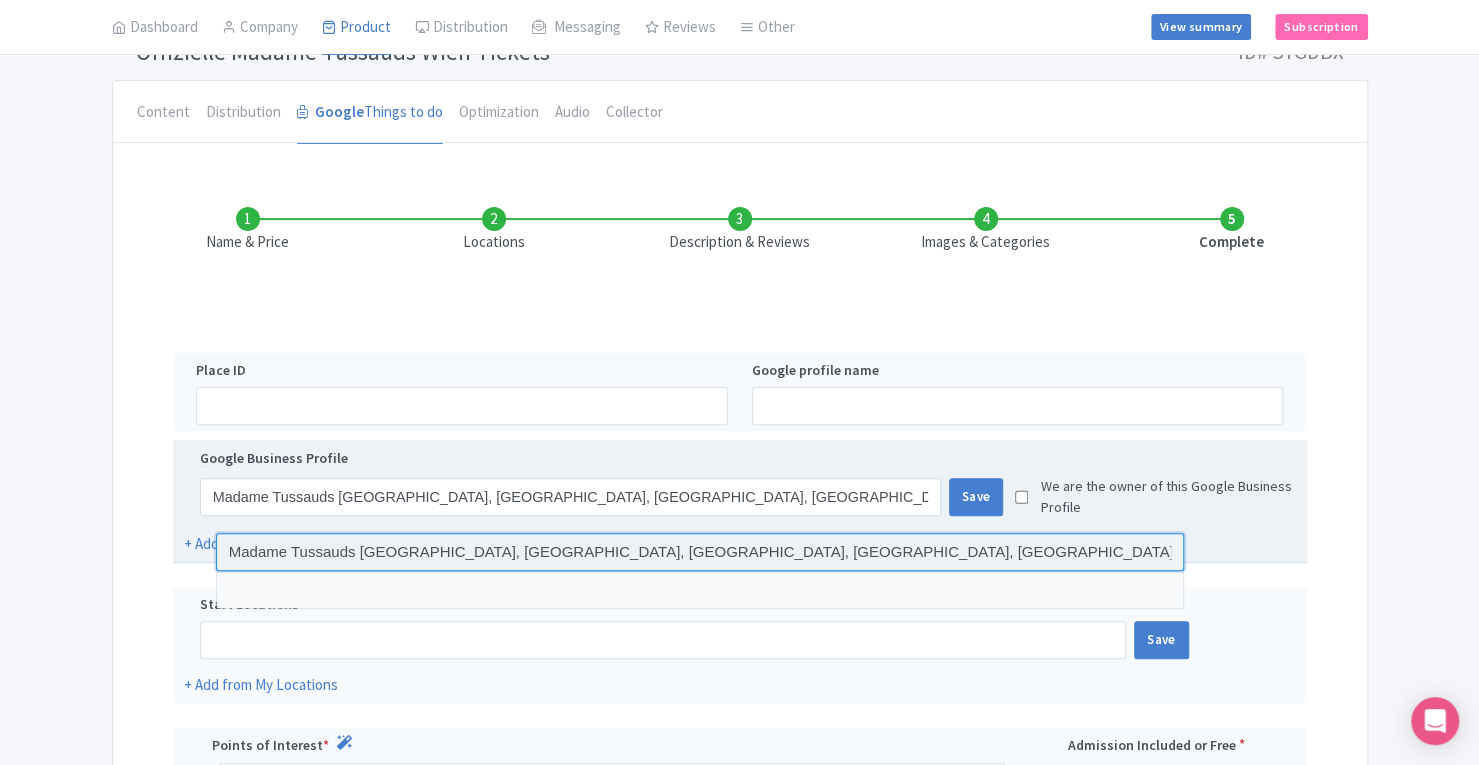 click at bounding box center [700, 552] 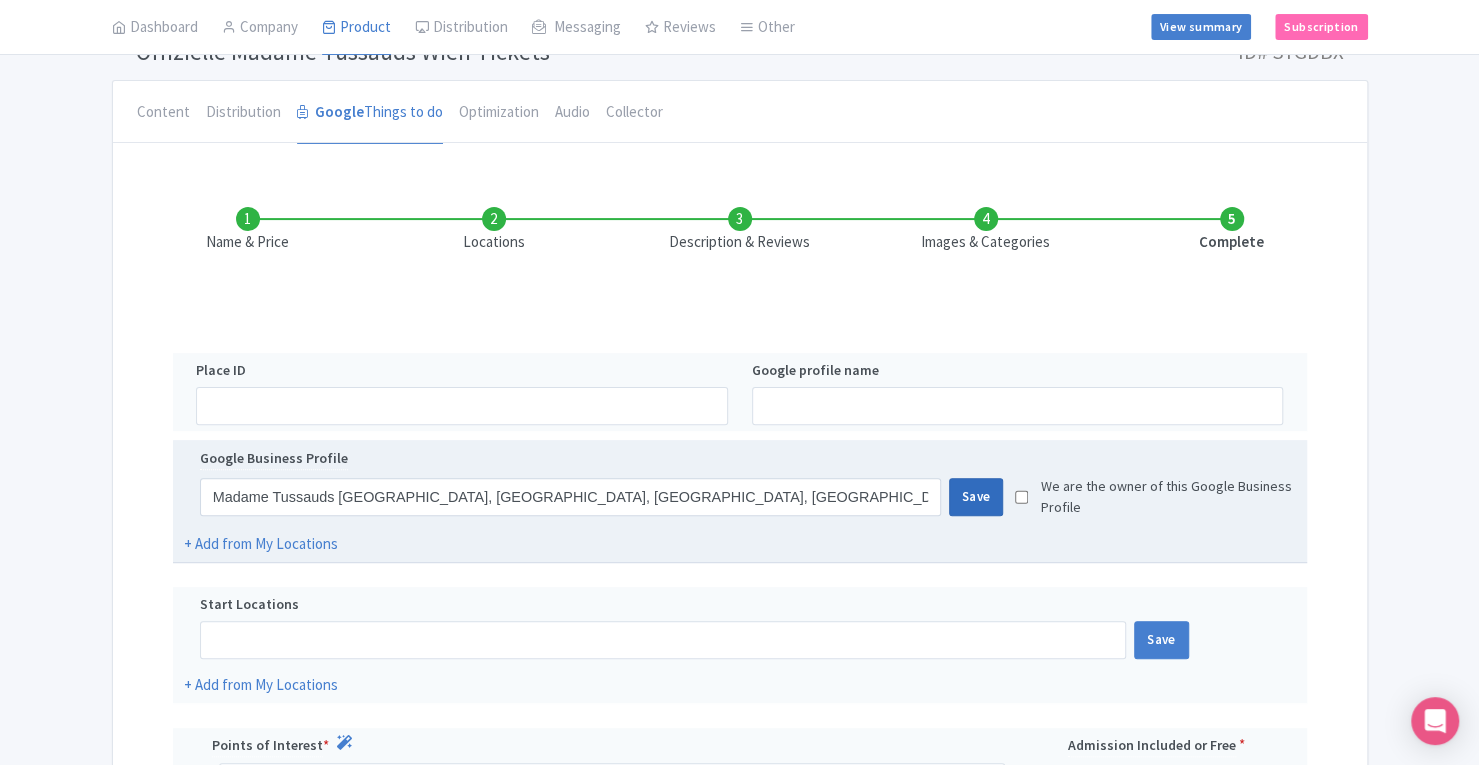 click on "Save" at bounding box center [976, 497] 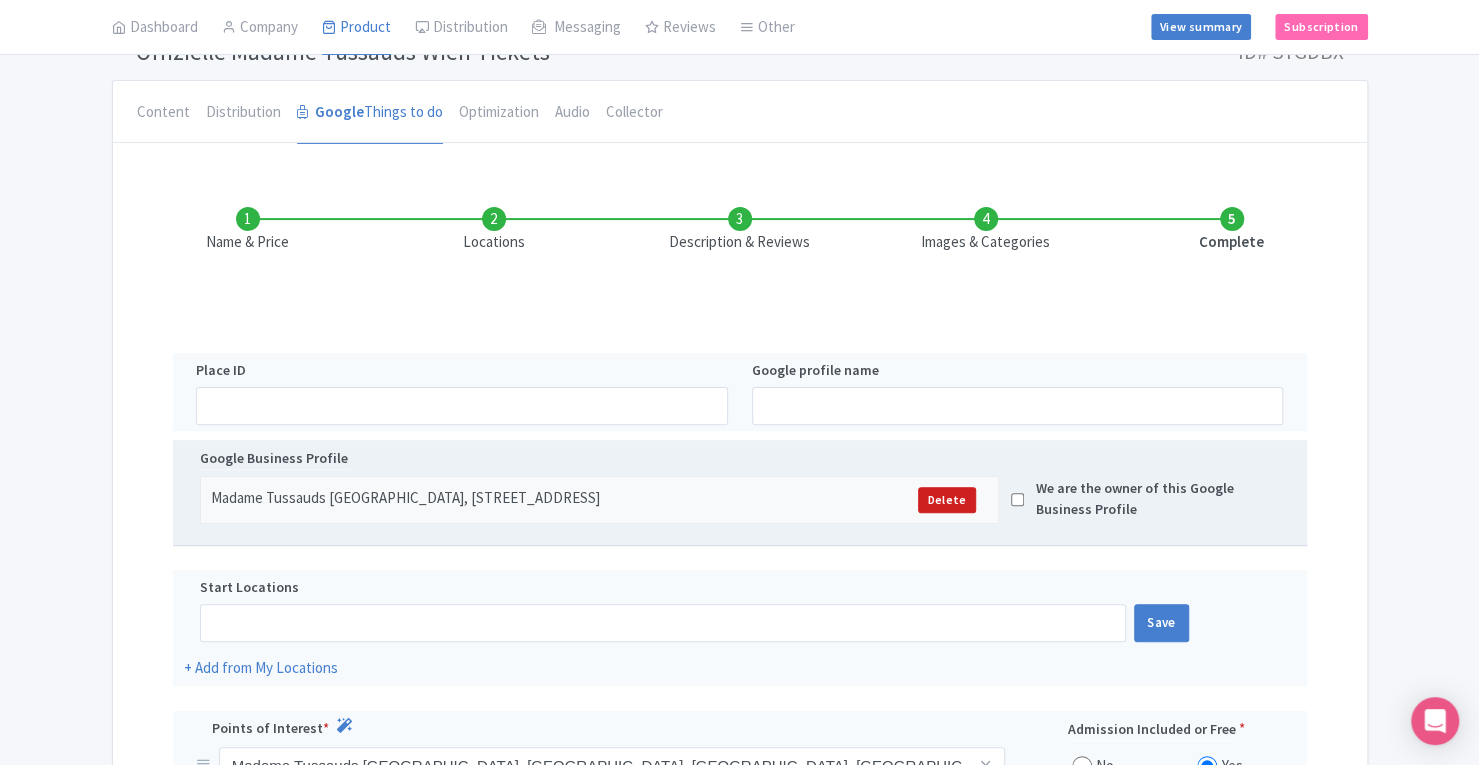 click at bounding box center (1017, 499) 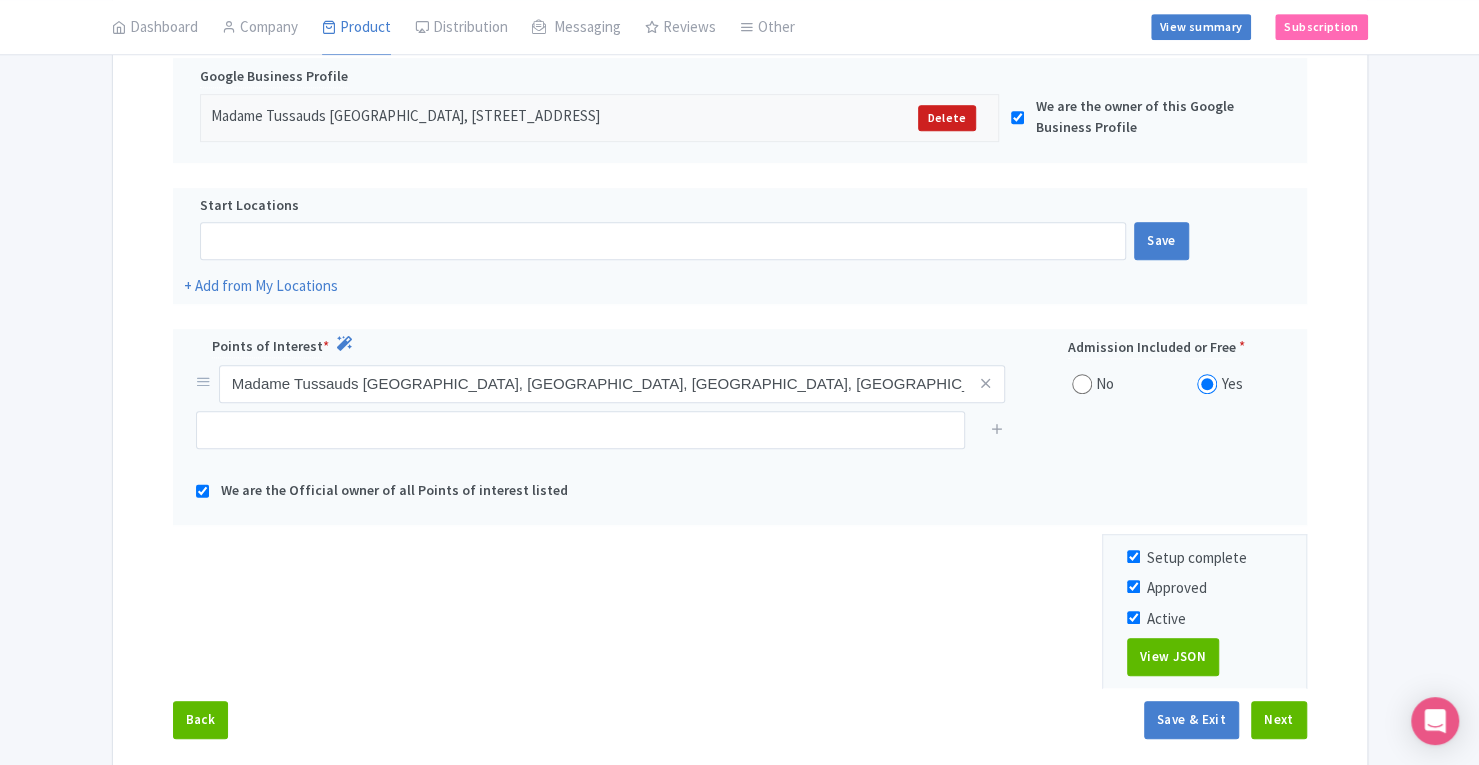 scroll, scrollTop: 554, scrollLeft: 0, axis: vertical 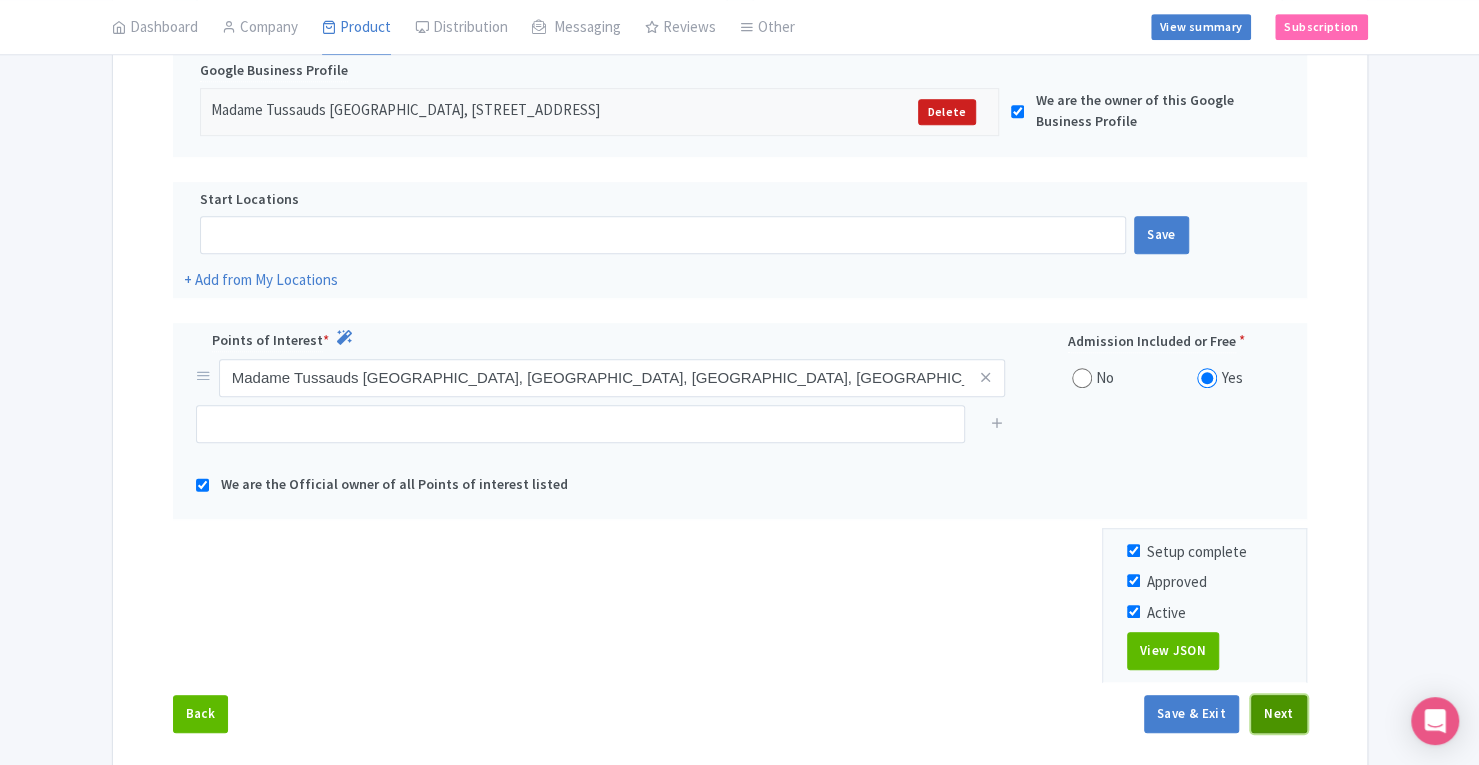 click on "Next" at bounding box center [1279, 714] 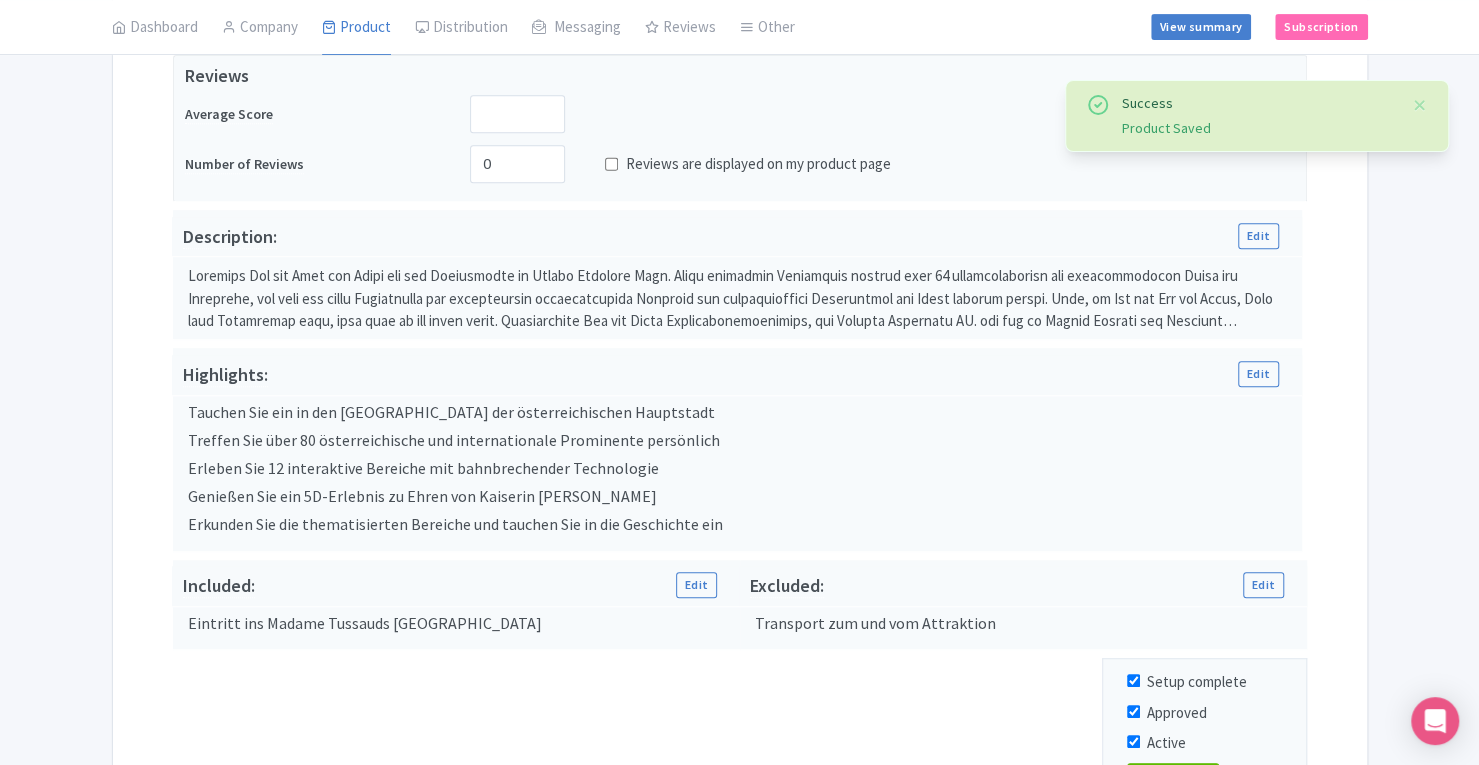 scroll, scrollTop: 562, scrollLeft: 0, axis: vertical 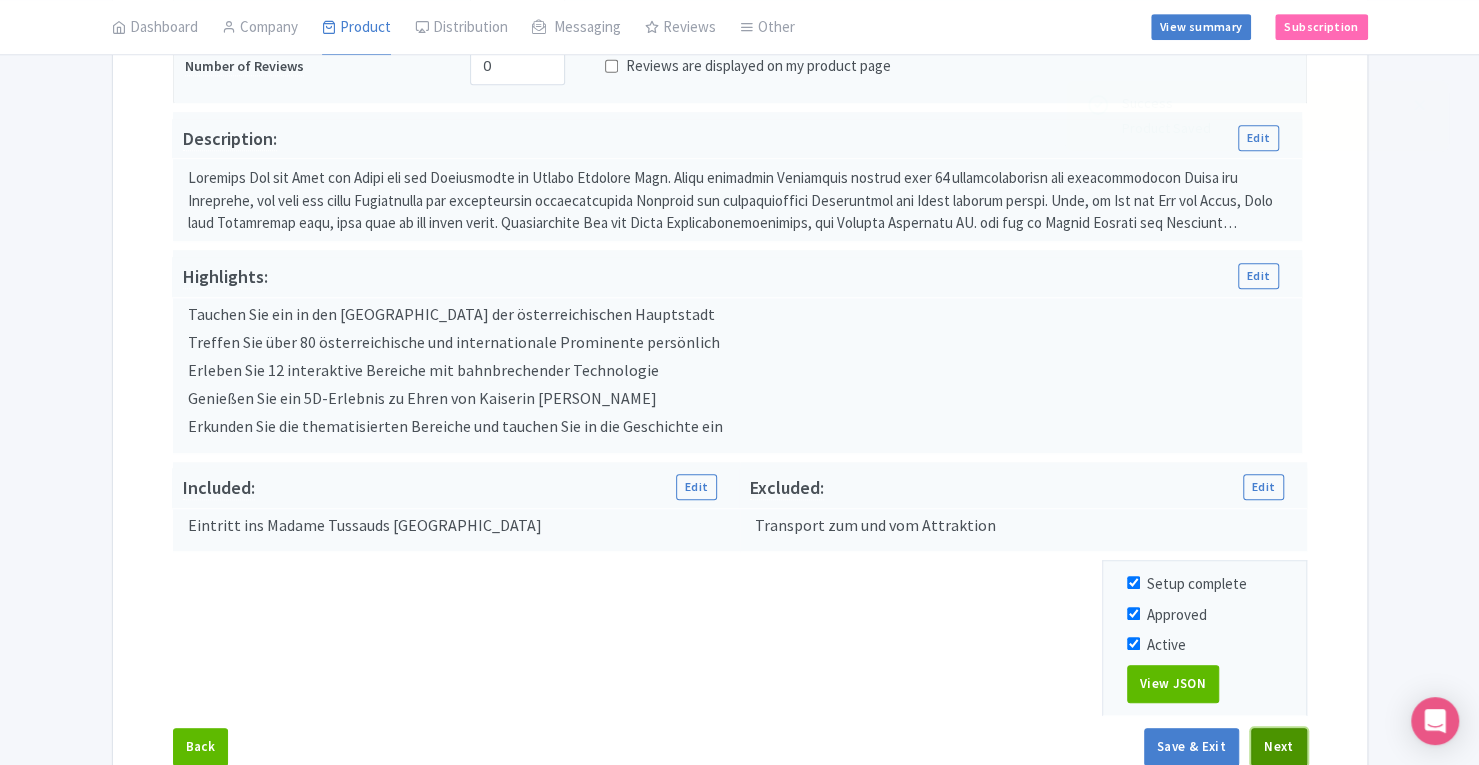 click on "Next" at bounding box center [1279, 747] 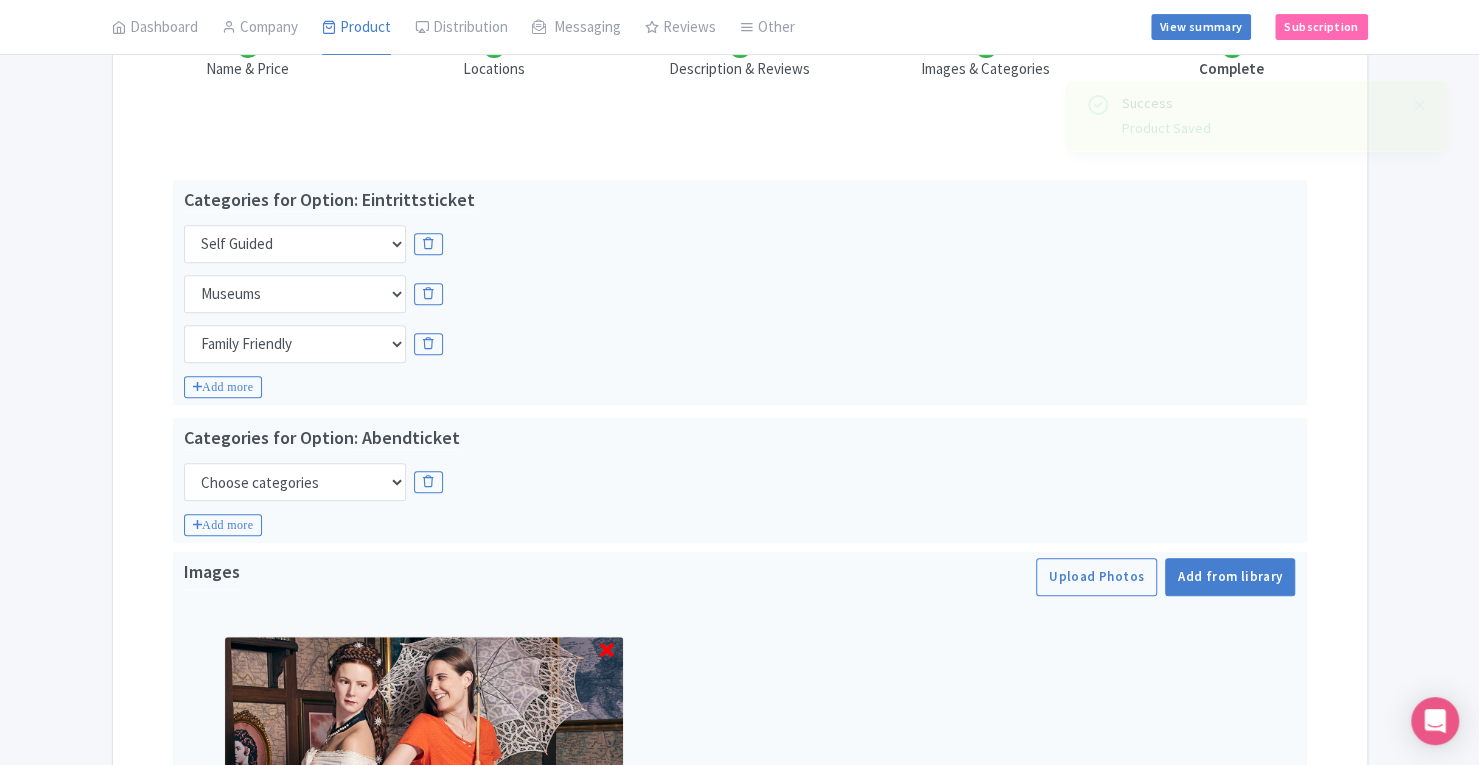 scroll, scrollTop: 405, scrollLeft: 0, axis: vertical 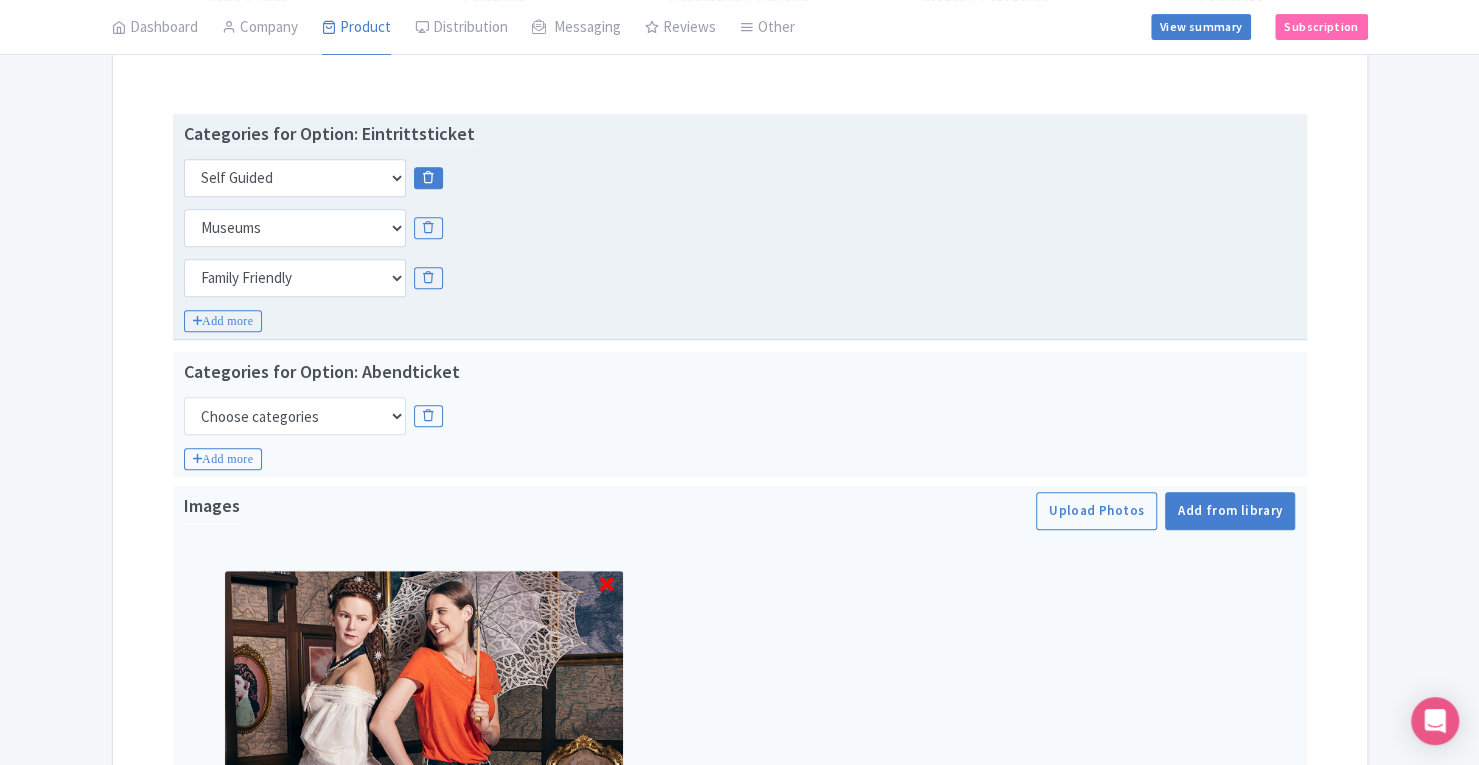 click at bounding box center (428, 178) 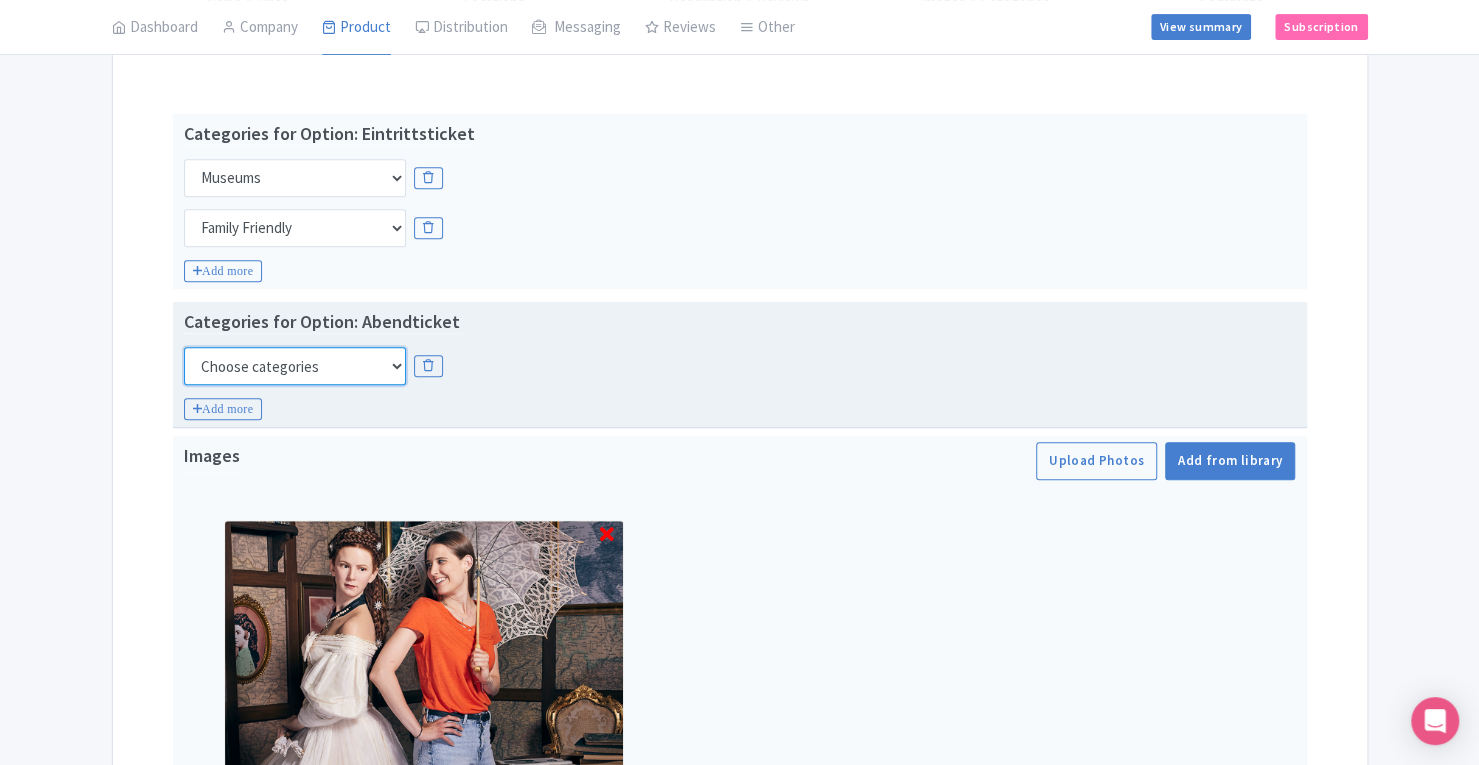 click on "Choose categories Adults Only
Animals
Audio Guide
Beaches
Bike Tours
Boat Tours
City Cards
Classes
Day Trips
Family Friendly
Fast Track
Food
Guided Tours
History
Hop On Hop Off
Literature
Live Music
Museums
Nightlife
Outdoors
Private Tours
Romantic
Self Guided
Small Group Tours
Sports
Theme Parks
Walking Tours
Wheelchair Accessible
Recurring Events" at bounding box center (295, 366) 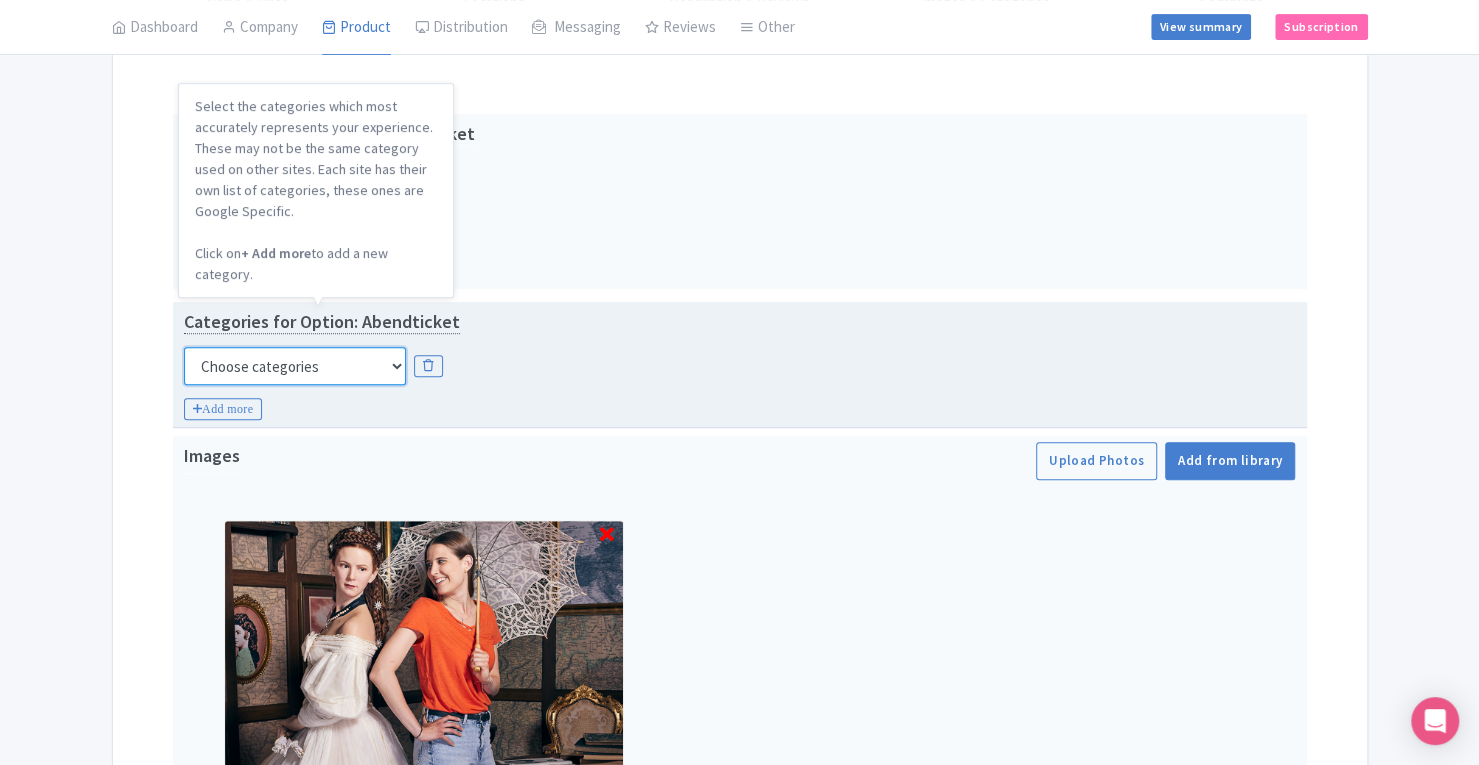 select on "museums" 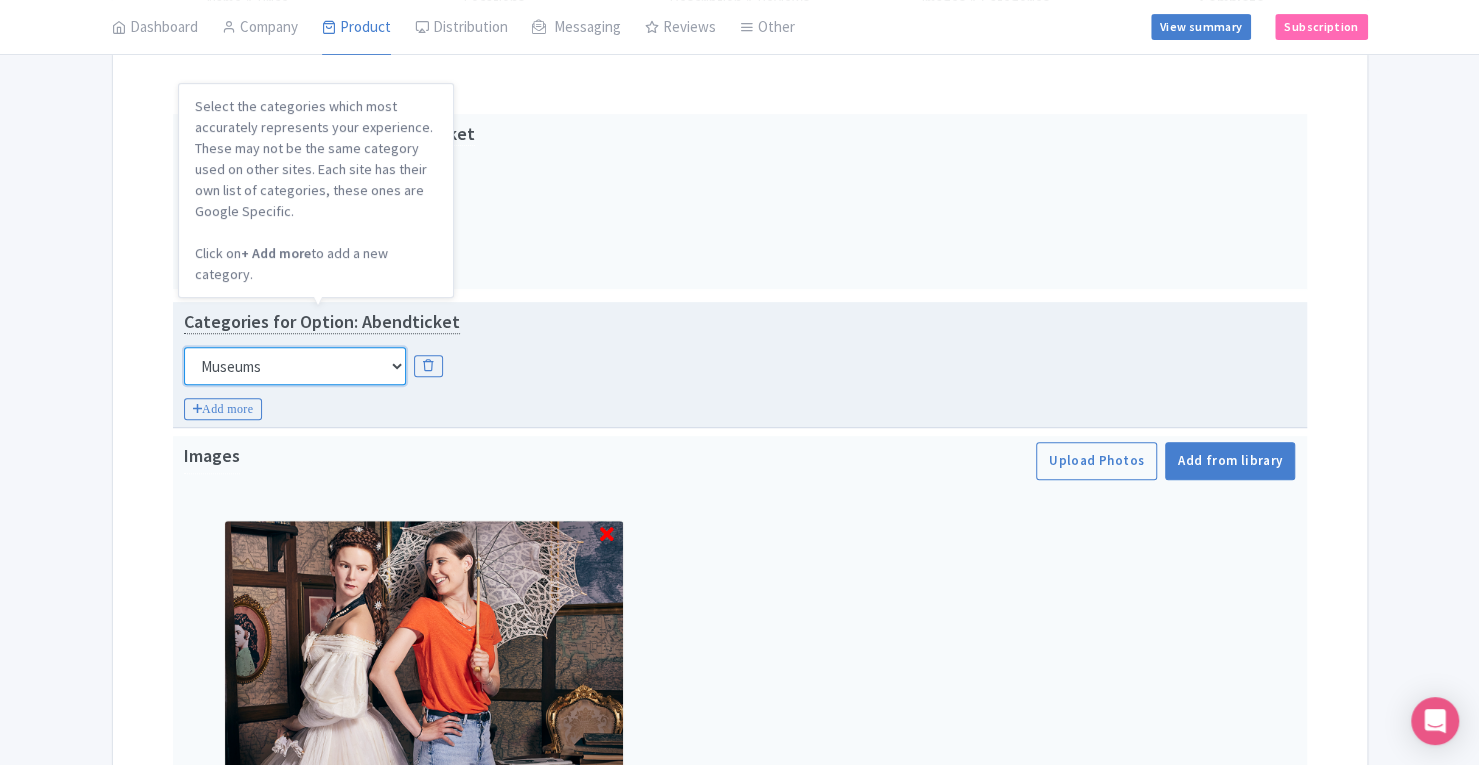 click on "Choose categories Adults Only
Animals
Audio Guide
Beaches
Bike Tours
Boat Tours
City Cards
Classes
Day Trips
Family Friendly
Fast Track
Food
Guided Tours
History
Hop On Hop Off
Literature
Live Music
Museums
Nightlife
Outdoors
Private Tours
Romantic
Self Guided
Small Group Tours
Sports
Theme Parks
Walking Tours
Wheelchair Accessible
Recurring Events" at bounding box center [295, 366] 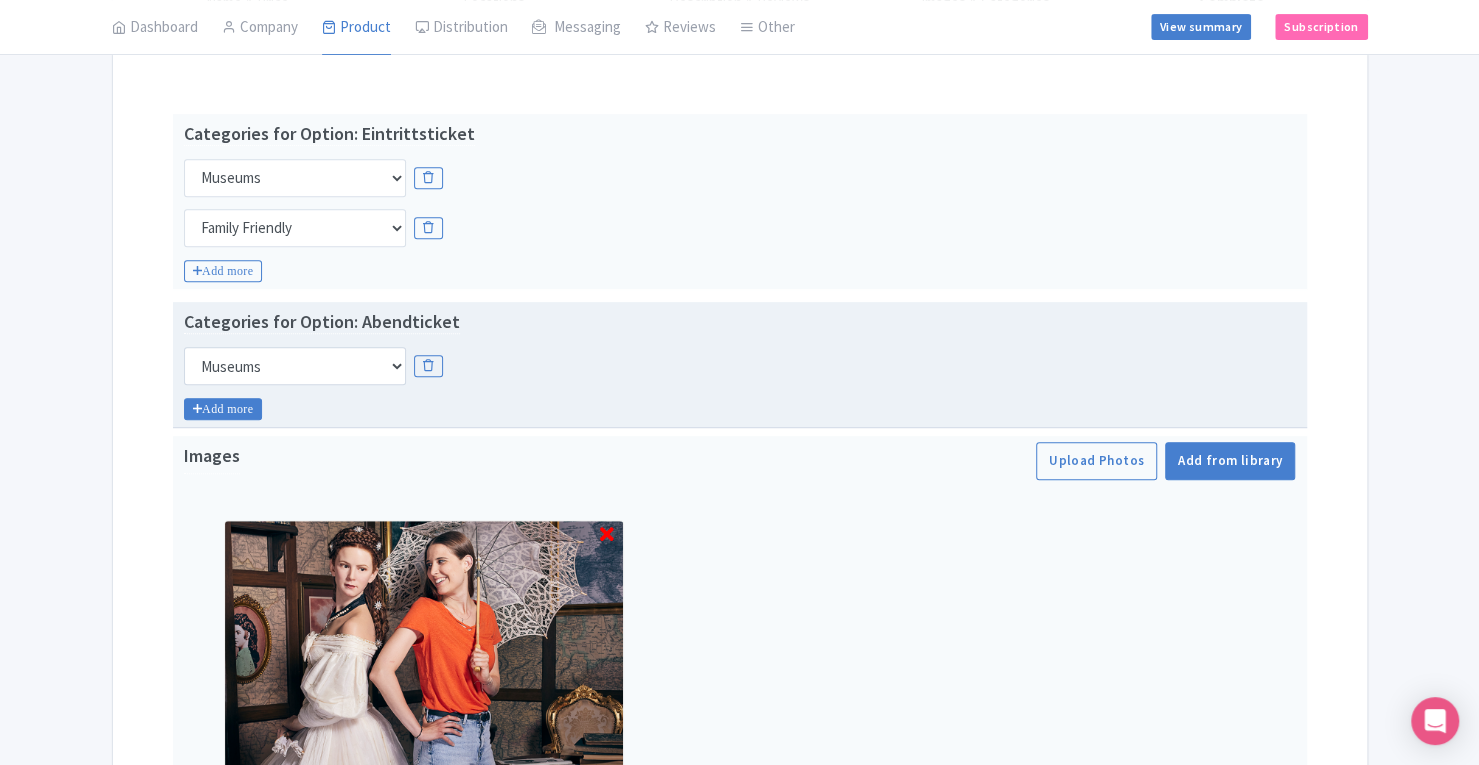 click on "Add more" at bounding box center [223, 409] 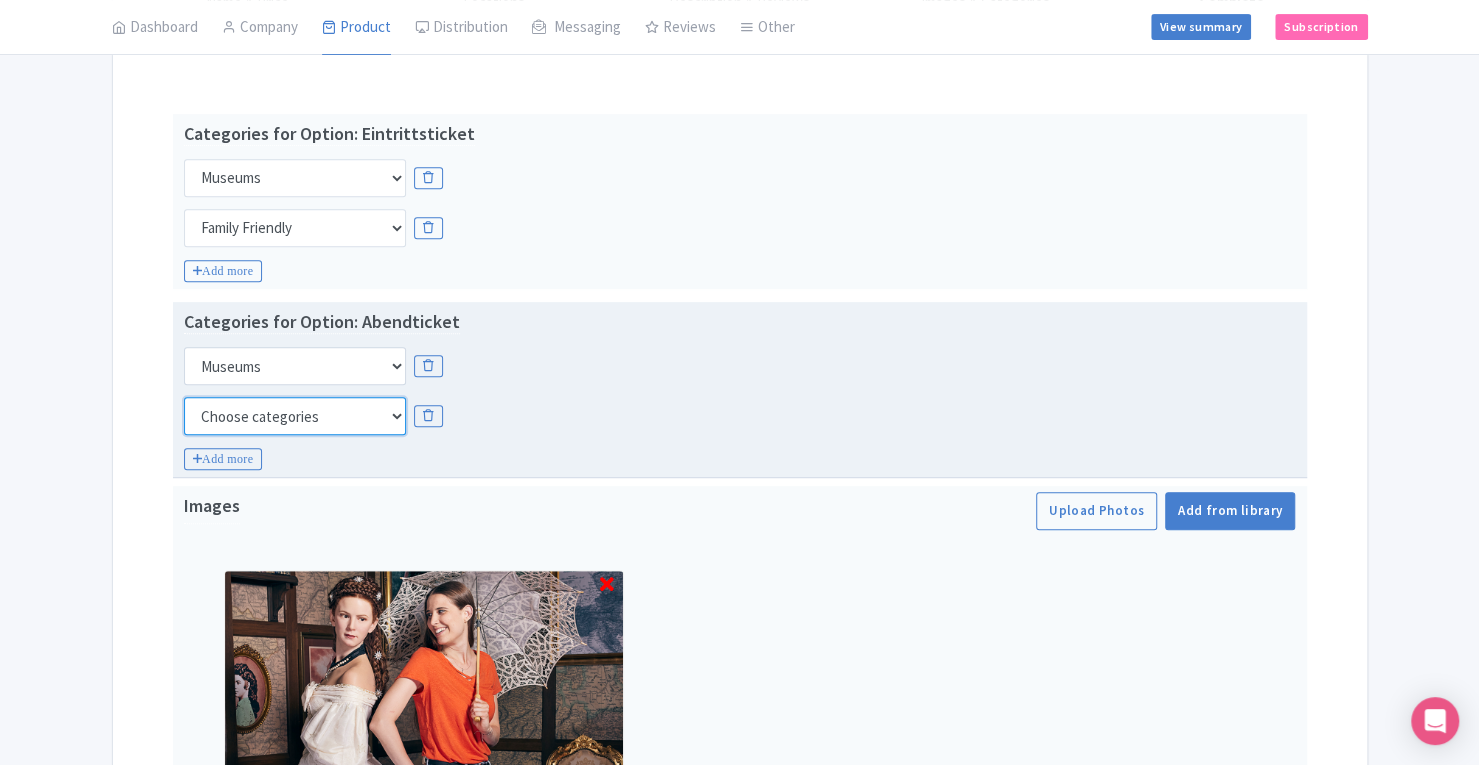 click on "Choose categories Adults Only
Animals
Audio Guide
Beaches
Bike Tours
Boat Tours
City Cards
Classes
Day Trips
Family Friendly
Fast Track
Food
Guided Tours
History
Hop On Hop Off
Literature
Live Music
Museums
Nightlife
Outdoors
Private Tours
Romantic
Self Guided
Small Group Tours
Sports
Theme Parks
Walking Tours
Wheelchair Accessible
Recurring Events" at bounding box center [295, 416] 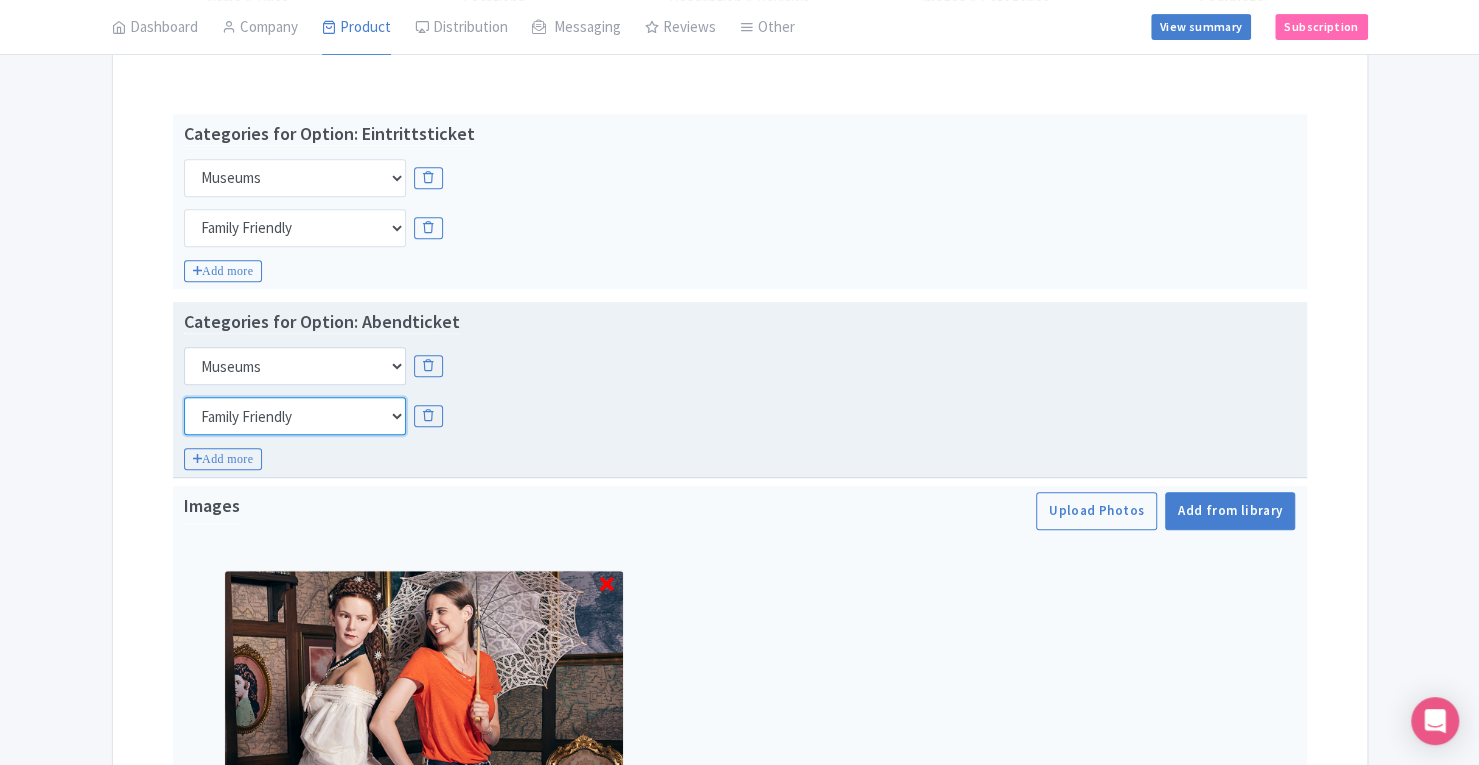 click on "Choose categories Adults Only
Animals
Audio Guide
Beaches
Bike Tours
Boat Tours
City Cards
Classes
Day Trips
Family Friendly
Fast Track
Food
Guided Tours
History
Hop On Hop Off
Literature
Live Music
Museums
Nightlife
Outdoors
Private Tours
Romantic
Self Guided
Small Group Tours
Sports
Theme Parks
Walking Tours
Wheelchair Accessible
Recurring Events" at bounding box center (295, 416) 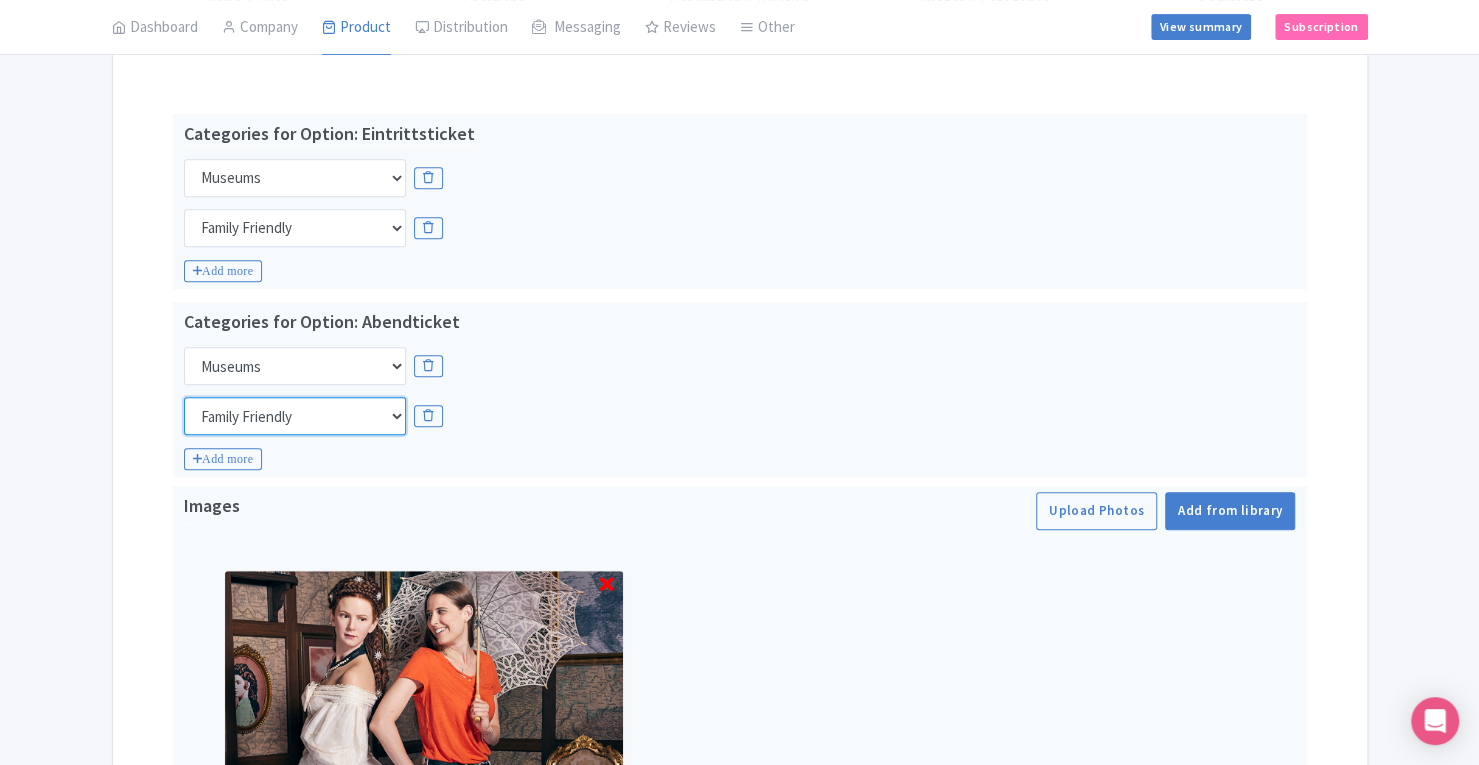 scroll, scrollTop: 832, scrollLeft: 0, axis: vertical 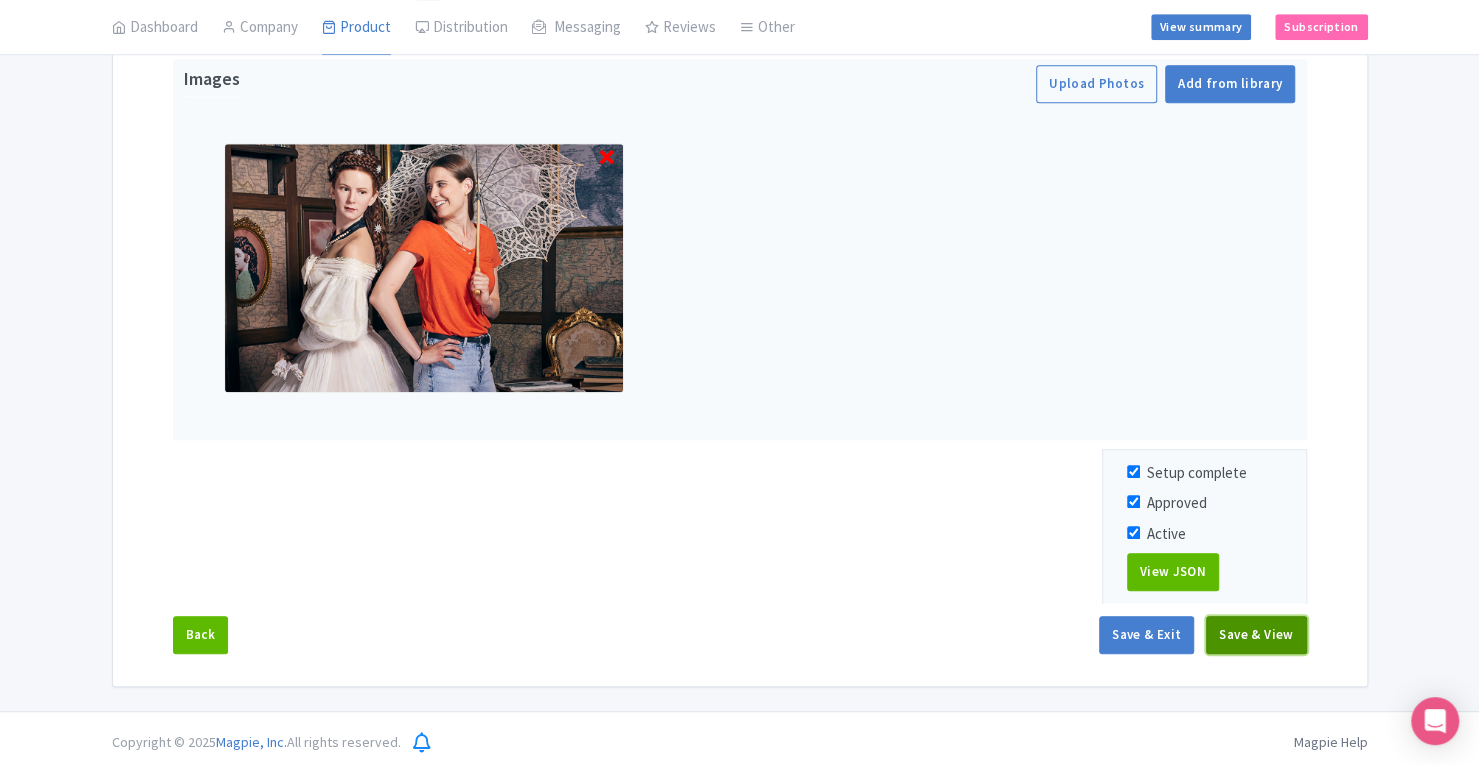 click on "Save & View" at bounding box center [1256, 635] 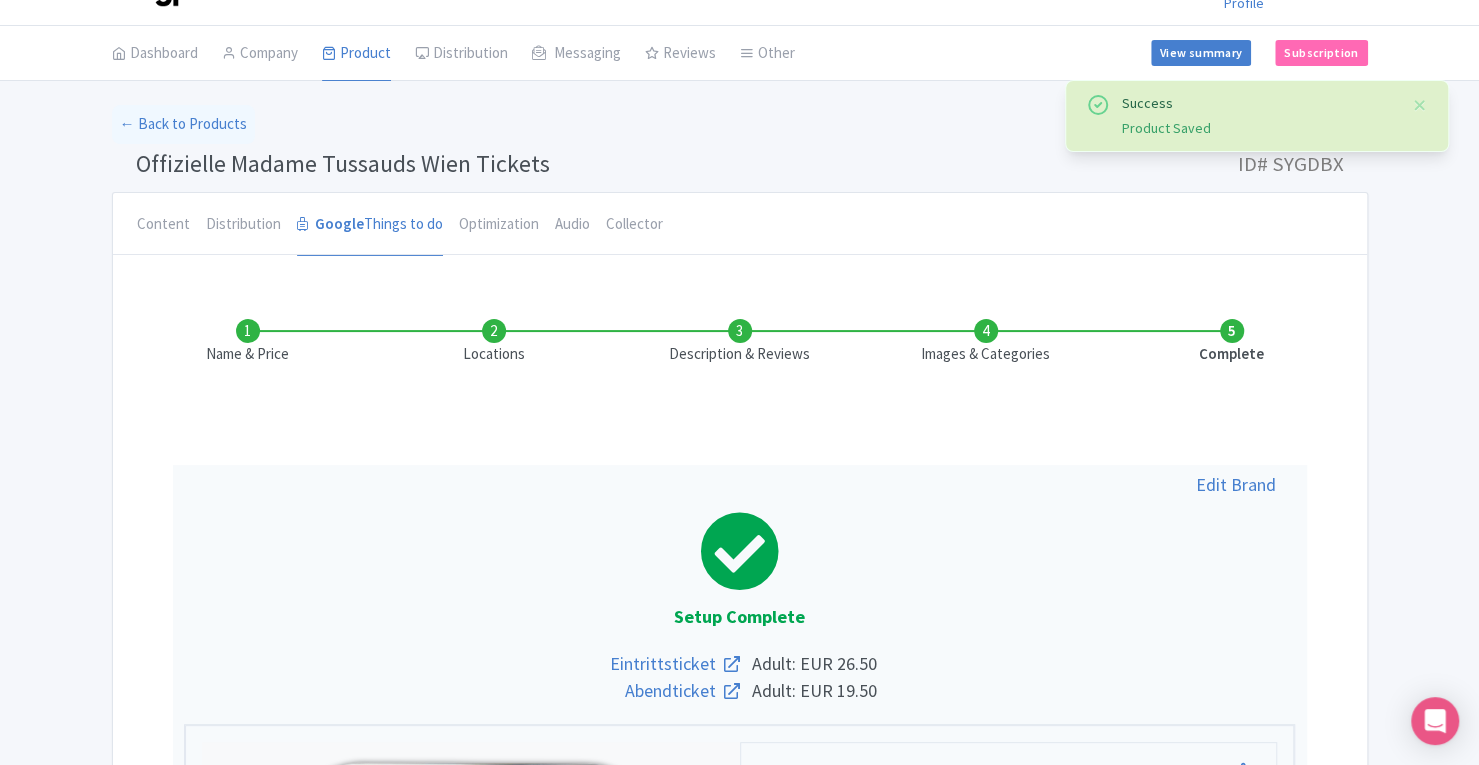 scroll, scrollTop: 41, scrollLeft: 0, axis: vertical 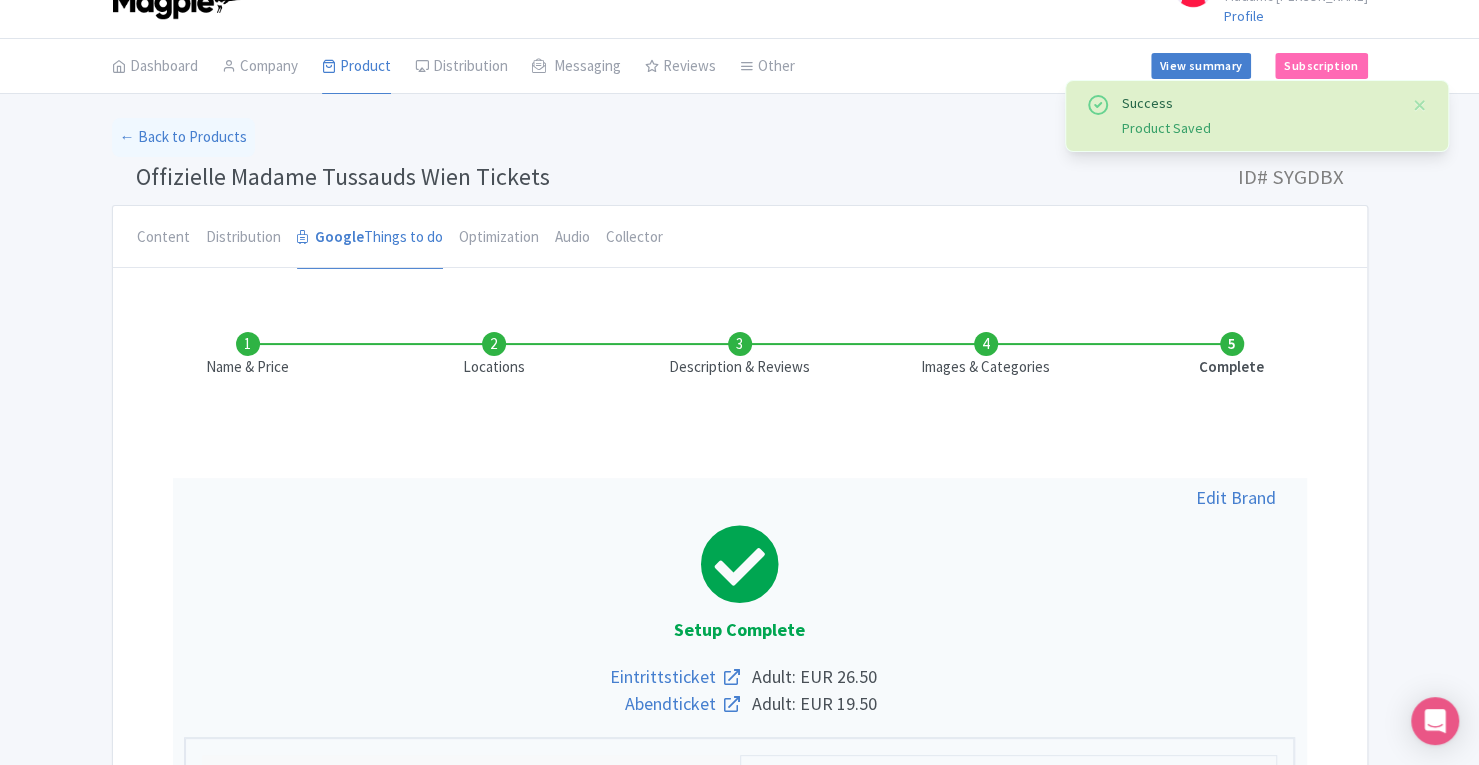 click on "Name & Price" at bounding box center (248, 355) 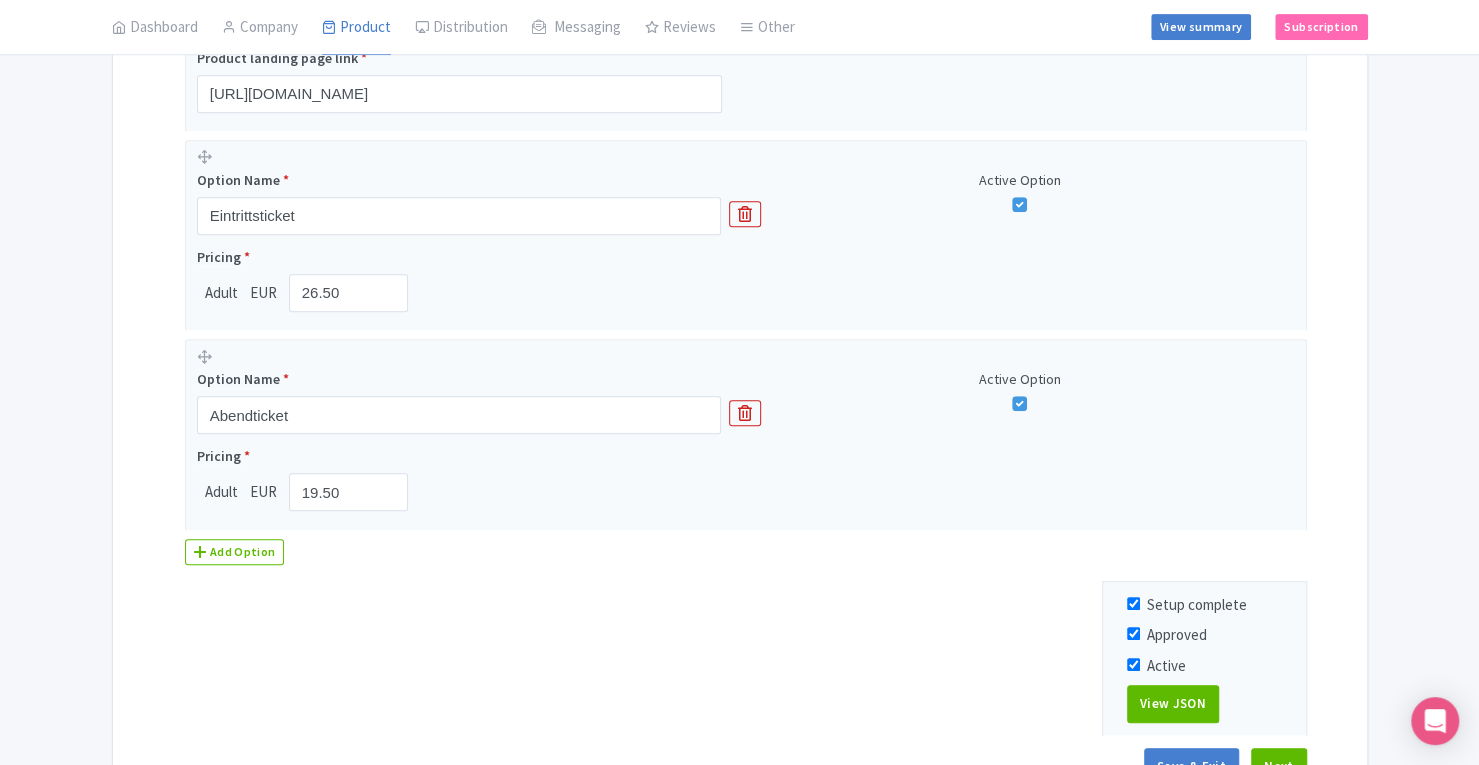 scroll, scrollTop: 670, scrollLeft: 0, axis: vertical 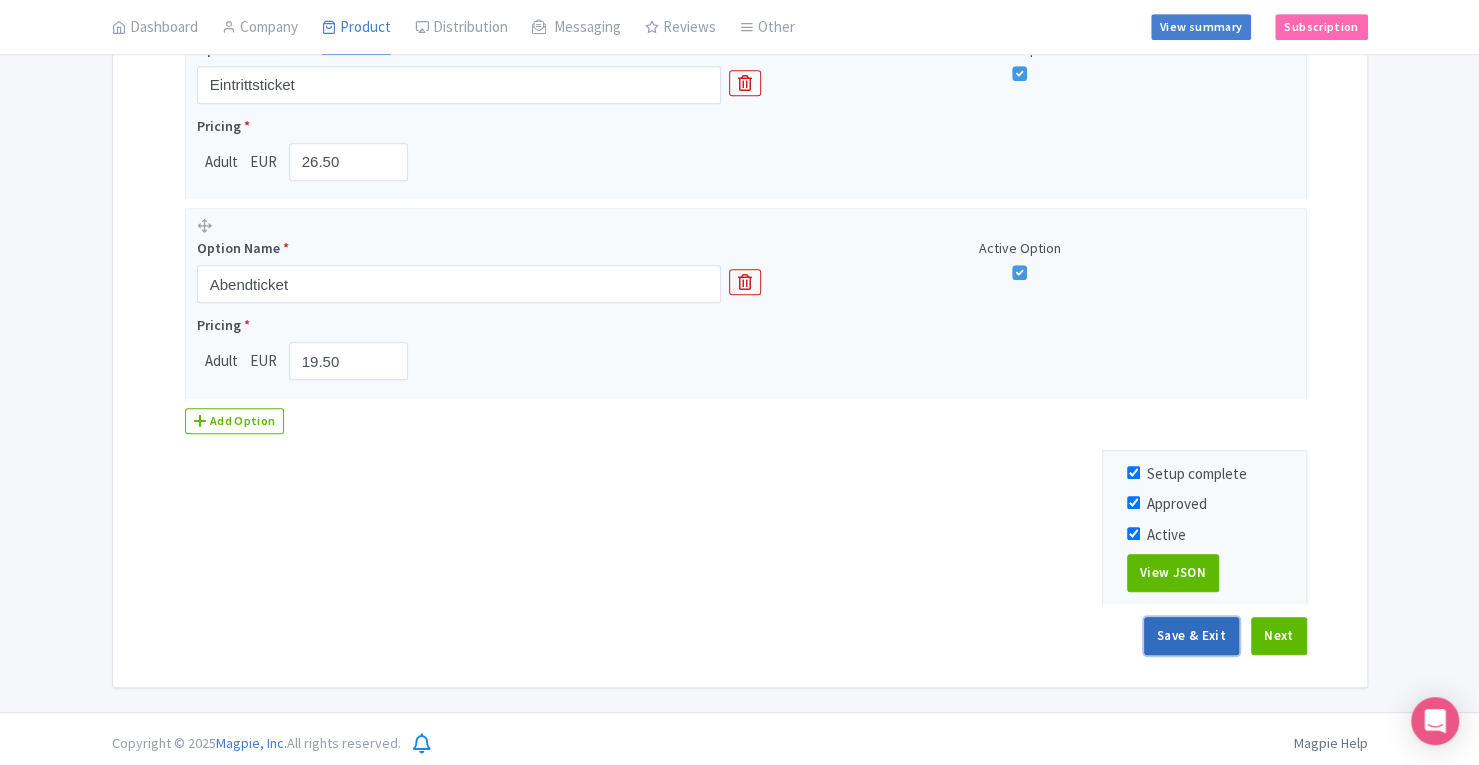 click on "Save & Exit" at bounding box center (1191, 636) 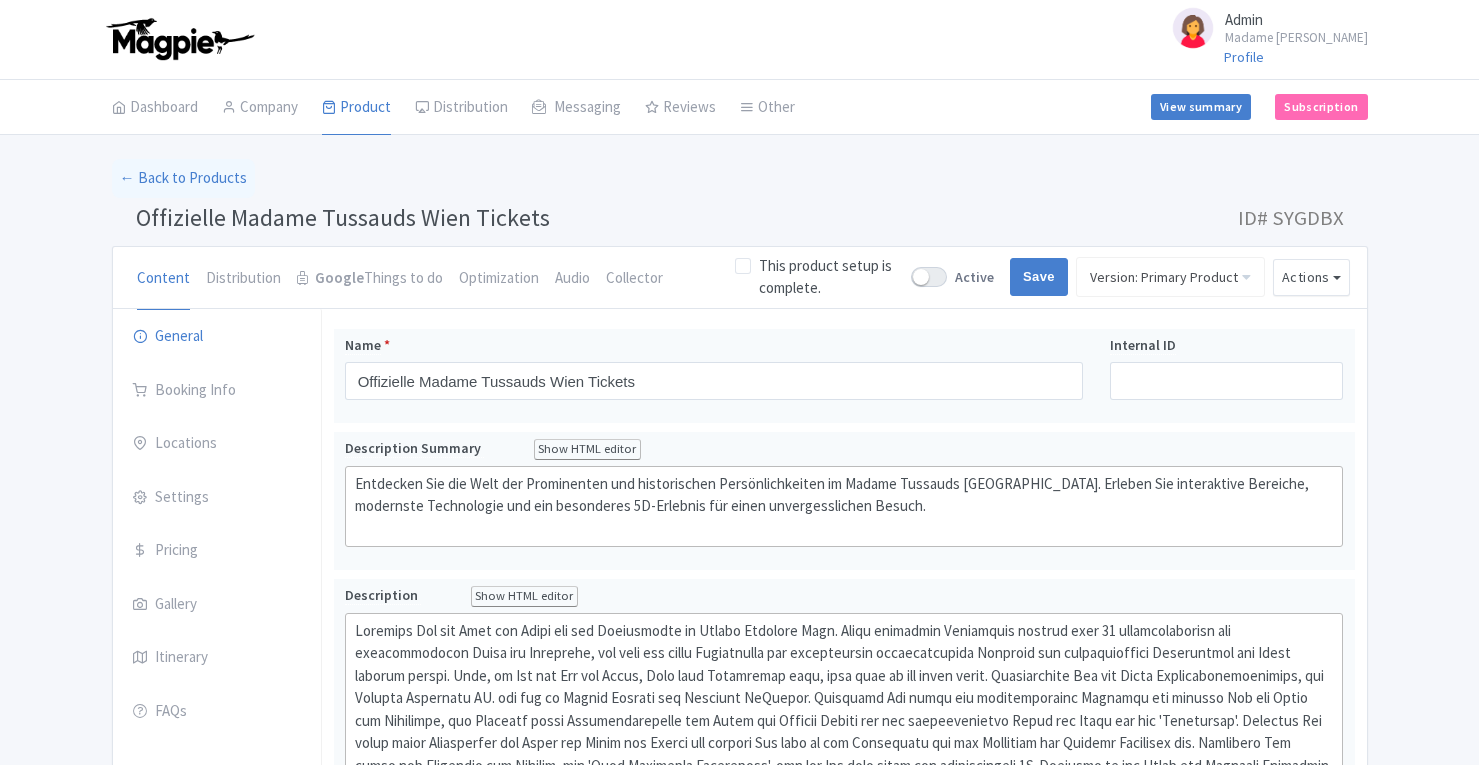 scroll, scrollTop: 0, scrollLeft: 0, axis: both 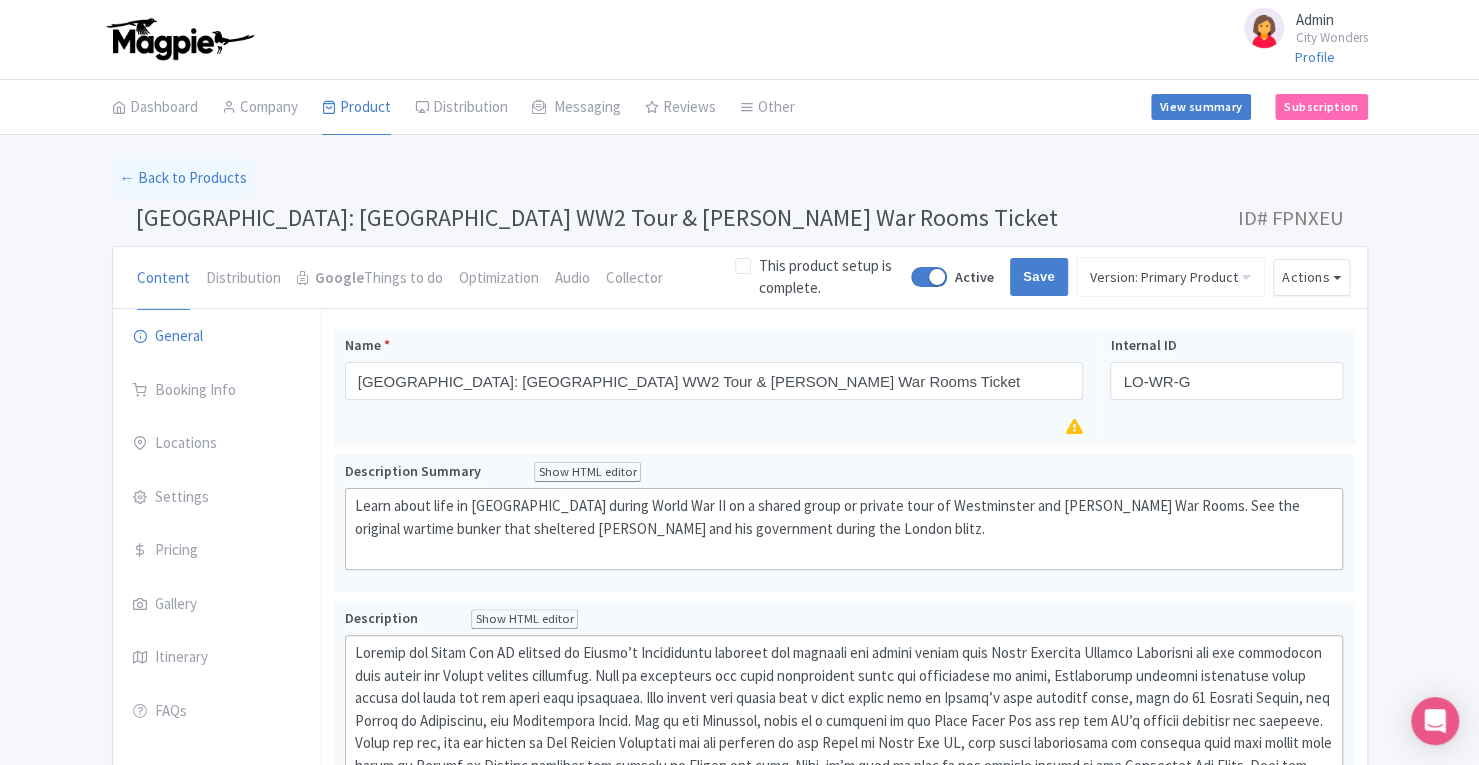 click on "Admin
City Wonders
Profile
Users
Settings
Sign out" at bounding box center [740, 39] 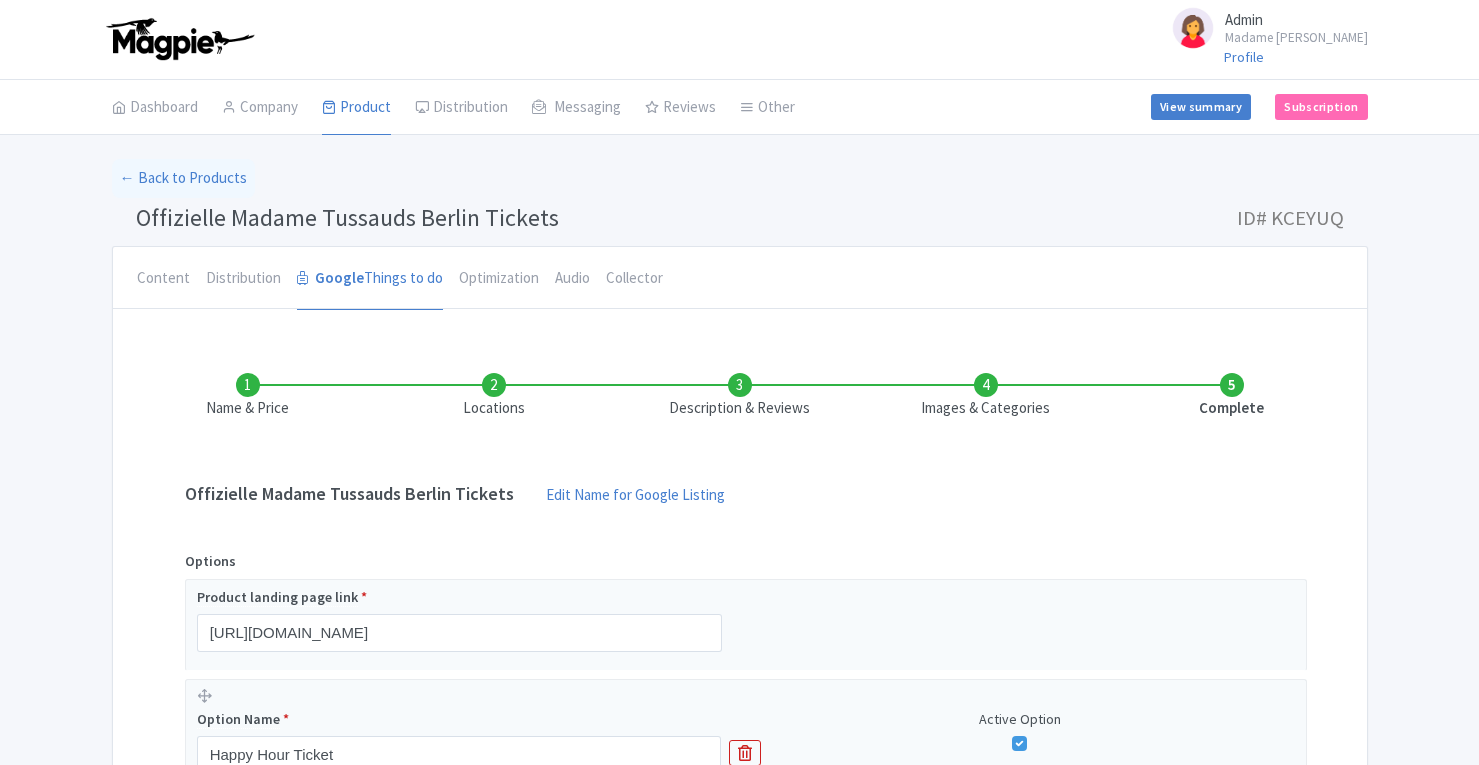 scroll, scrollTop: 0, scrollLeft: 0, axis: both 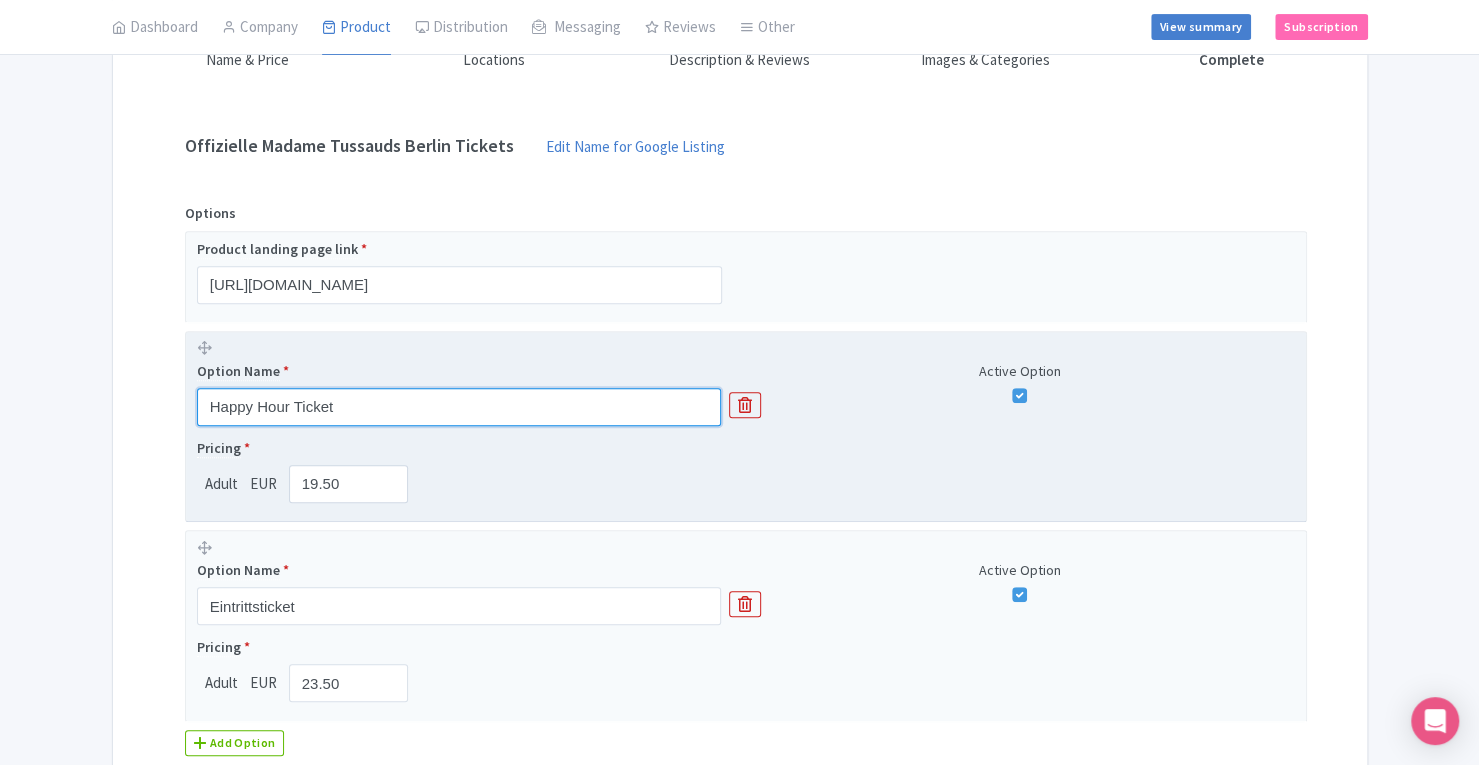 drag, startPoint x: 360, startPoint y: 394, endPoint x: 202, endPoint y: 400, distance: 158.11388 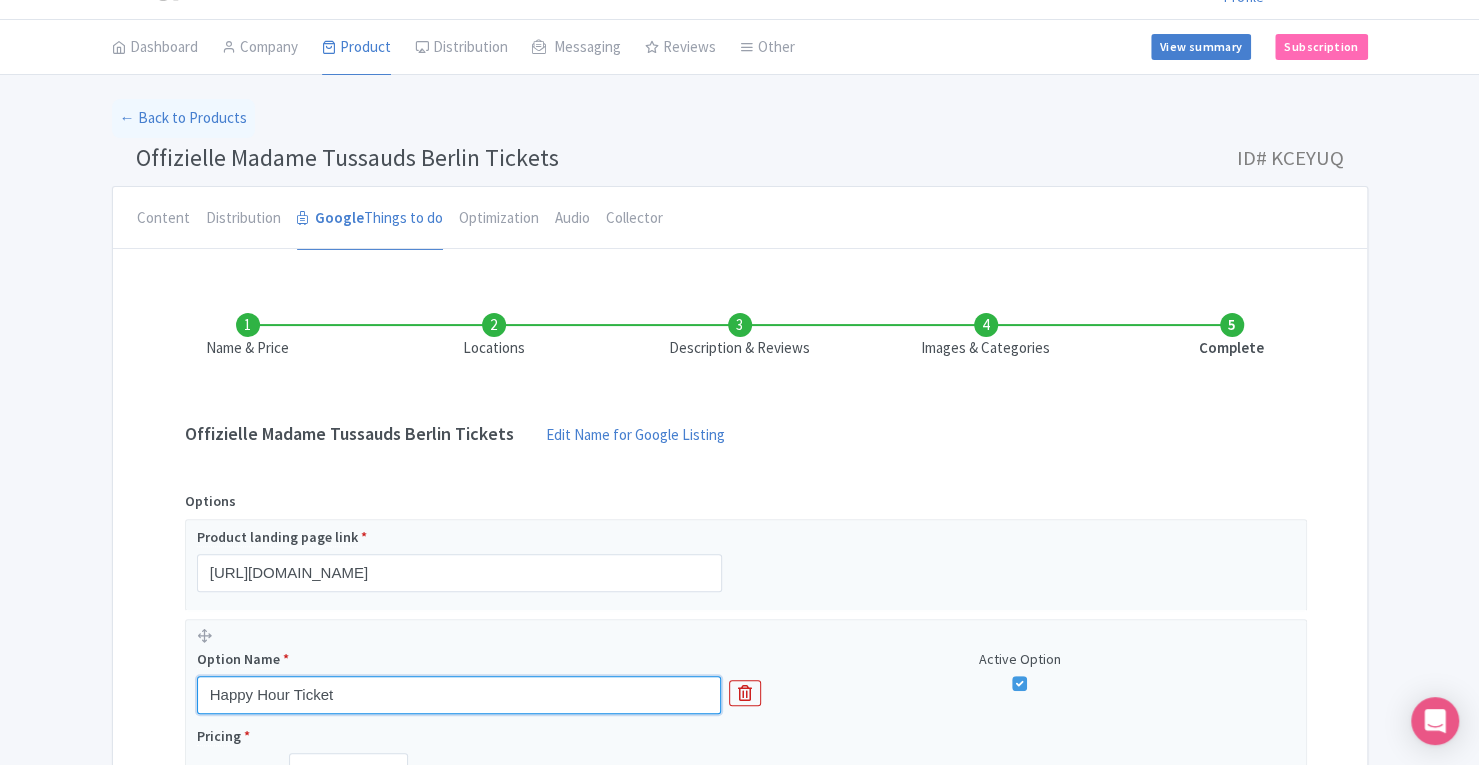 scroll, scrollTop: 56, scrollLeft: 0, axis: vertical 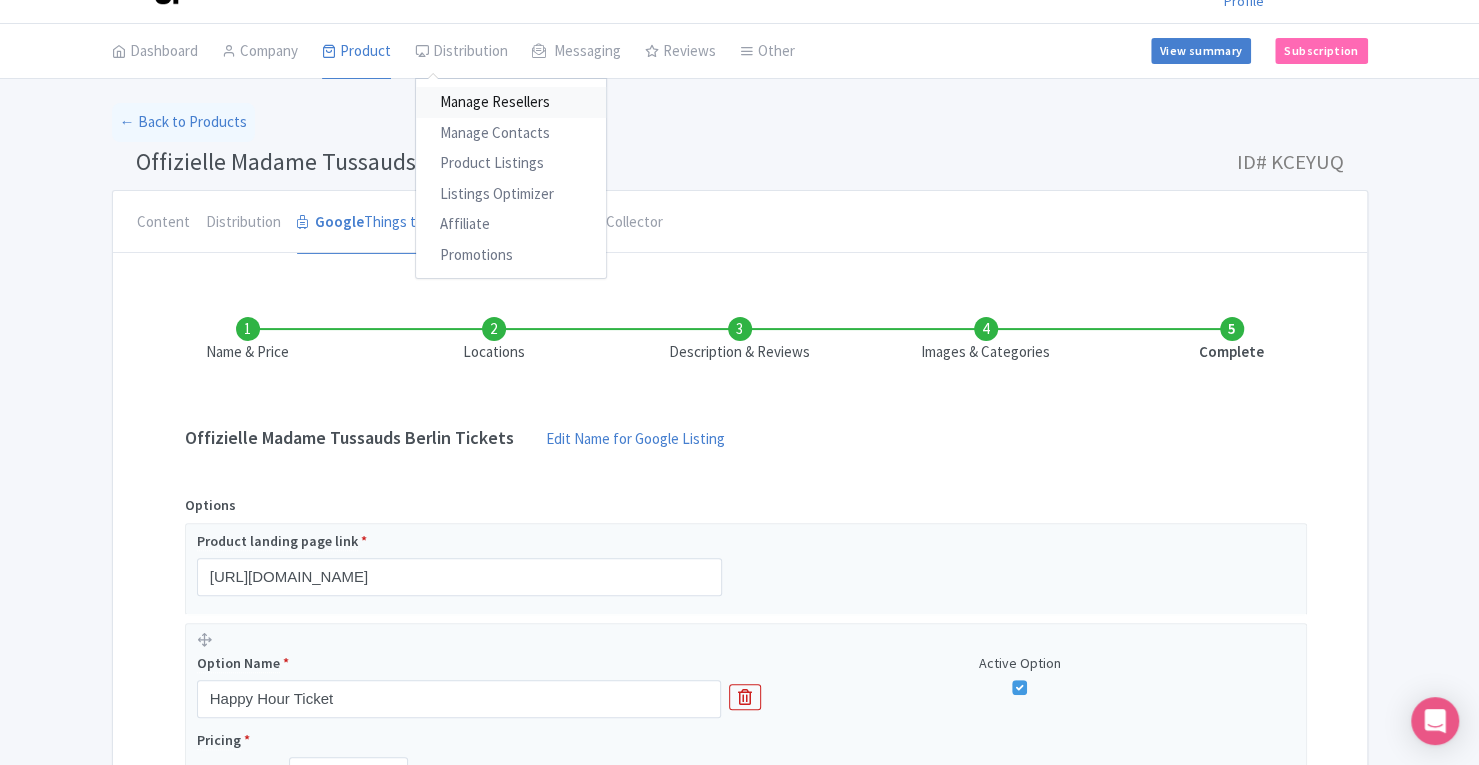 click on "Manage Resellers" at bounding box center (511, 102) 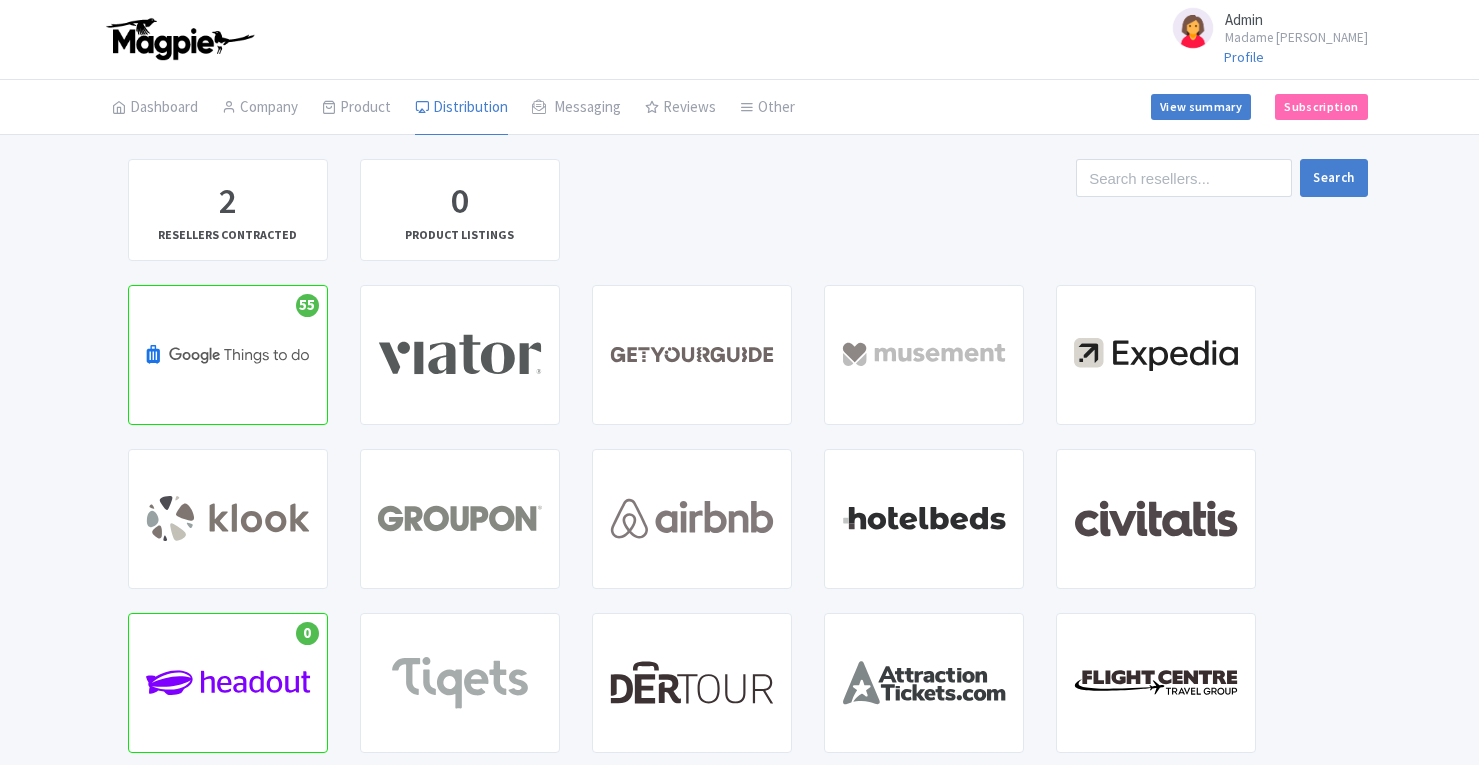 scroll, scrollTop: 0, scrollLeft: 0, axis: both 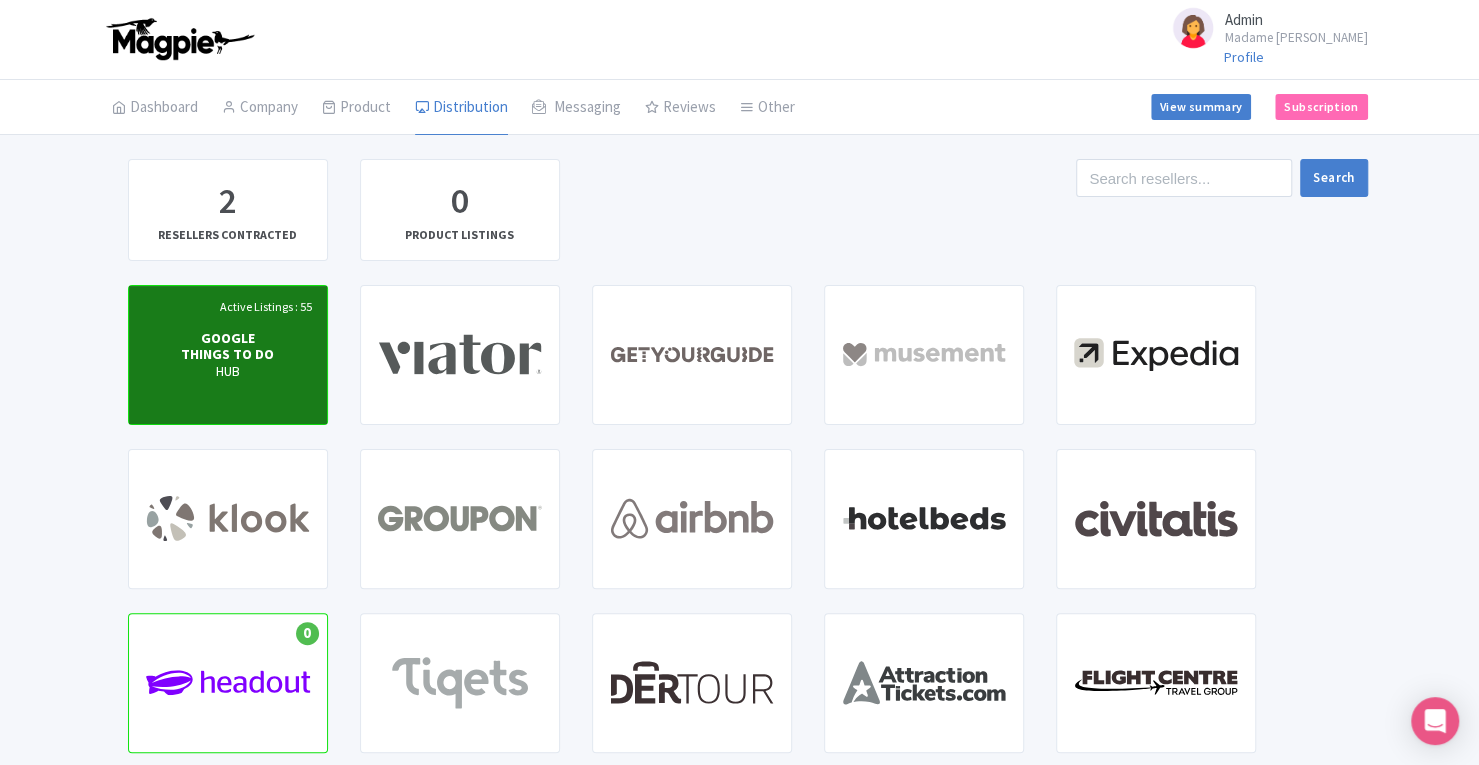 click on "Active Listings : 55" at bounding box center (266, 307) 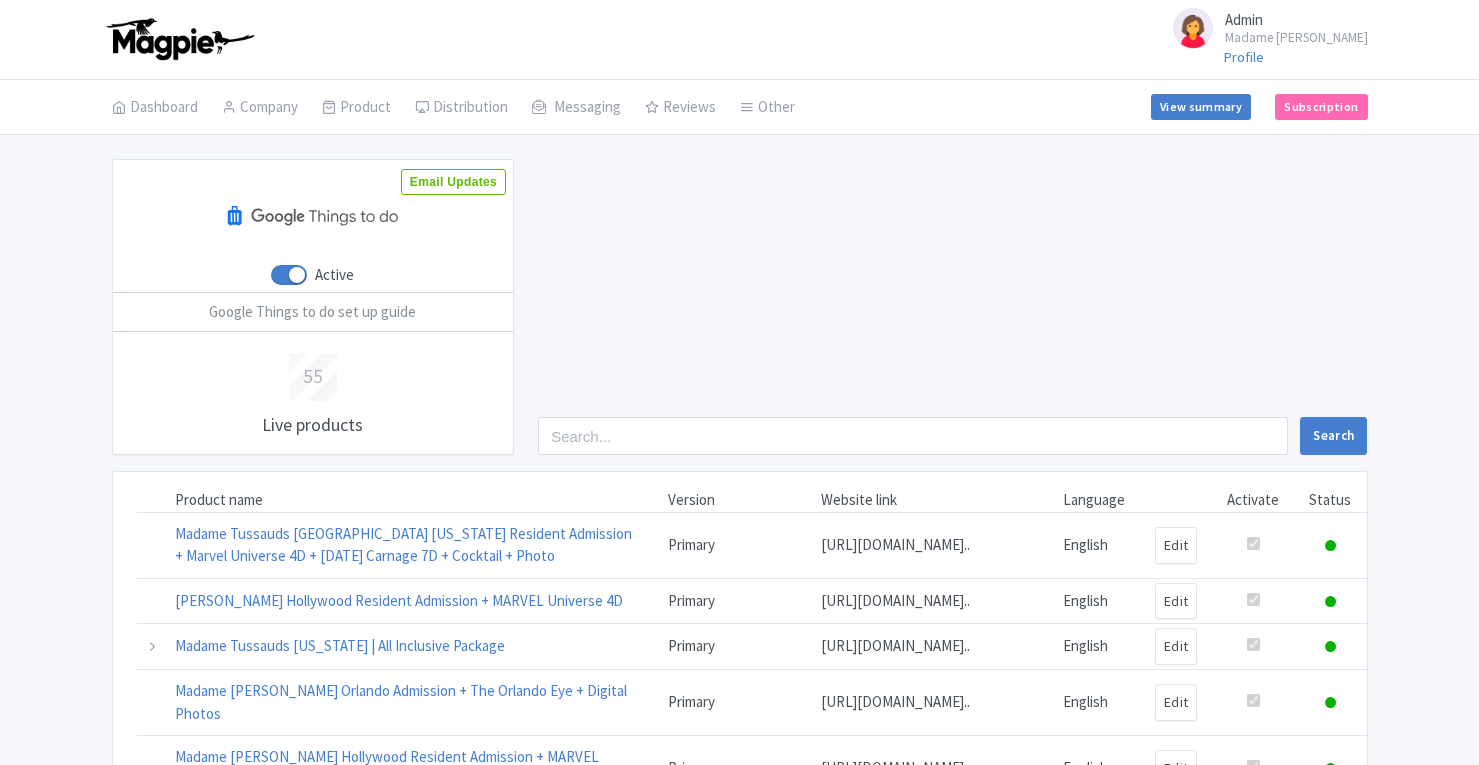 scroll, scrollTop: 0, scrollLeft: 0, axis: both 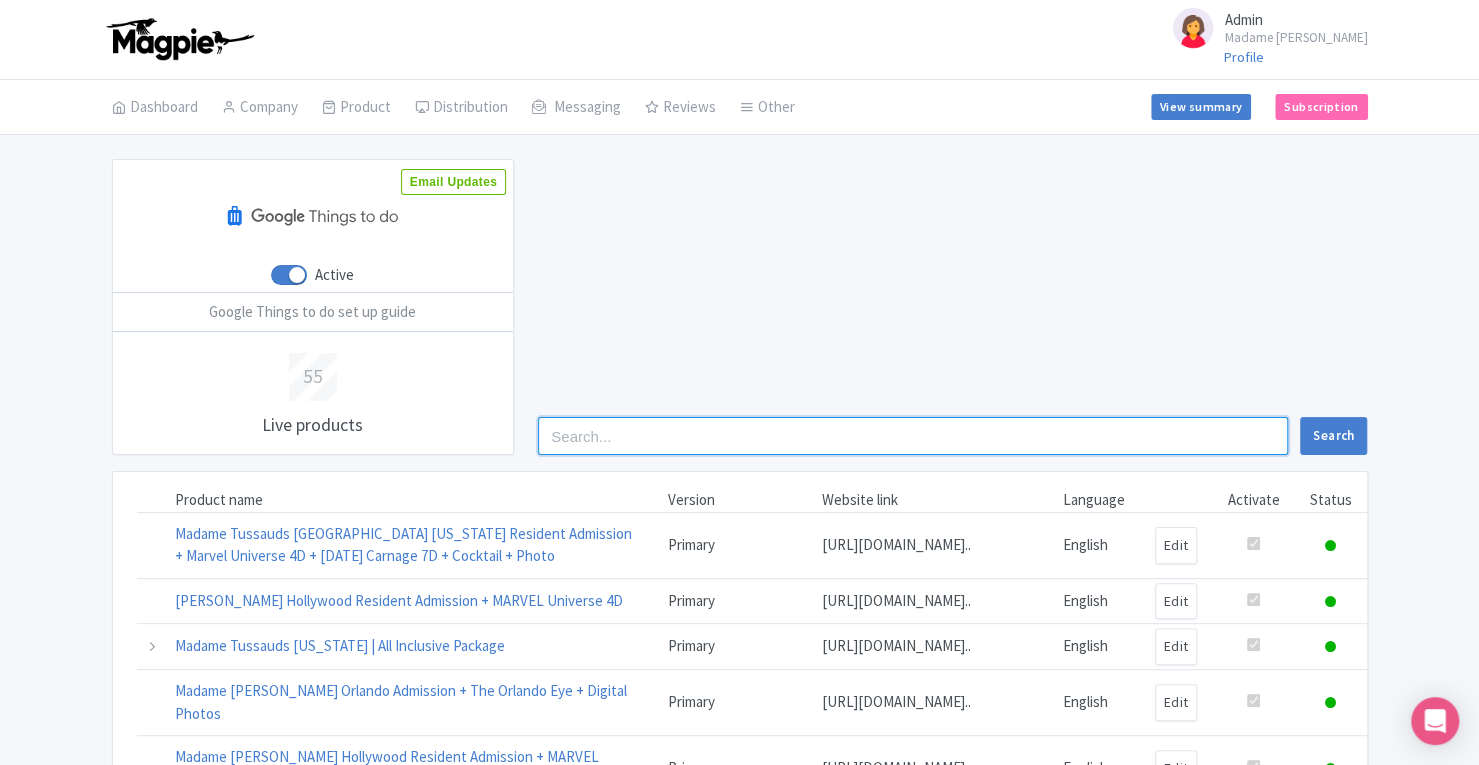 click at bounding box center [913, 436] 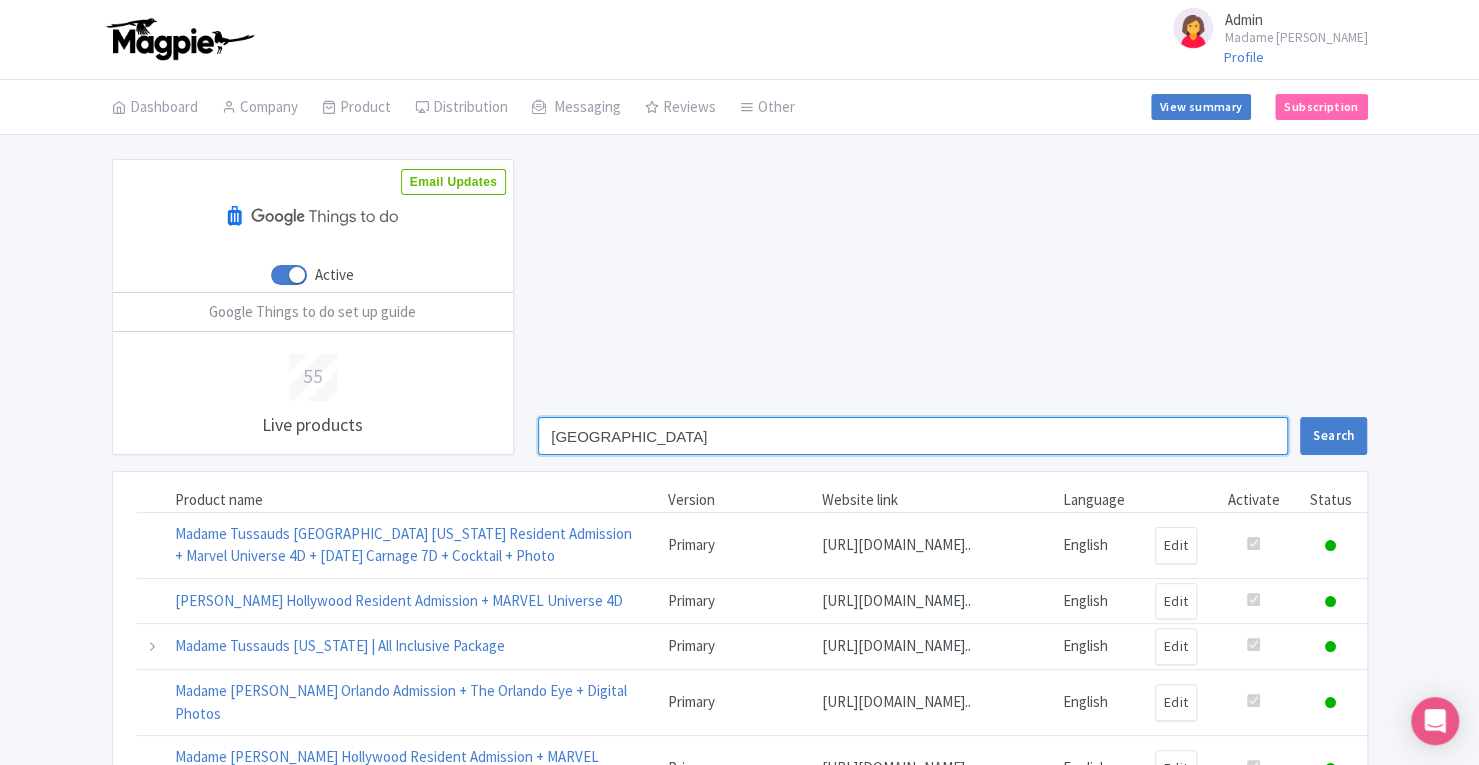 type on "[GEOGRAPHIC_DATA]" 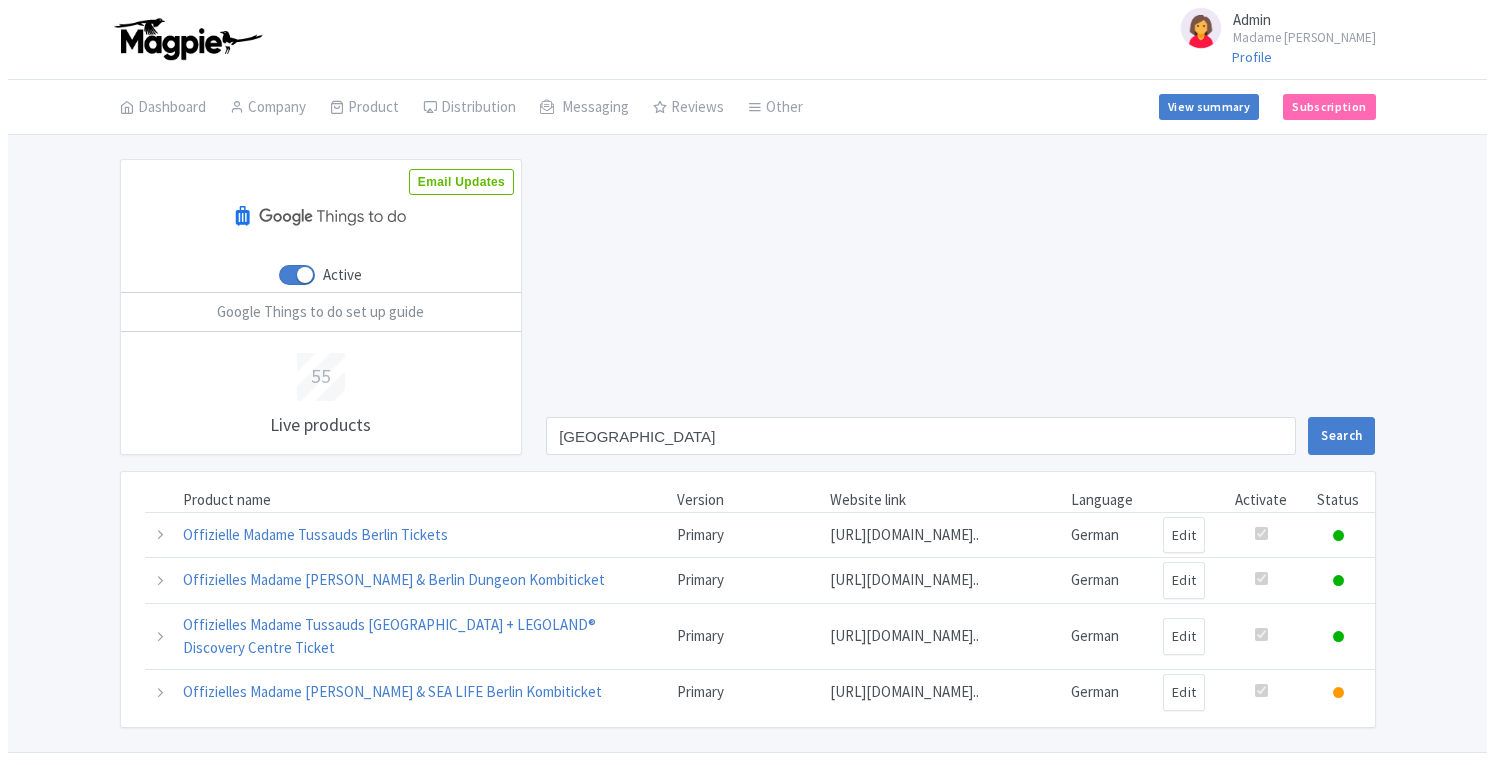 scroll, scrollTop: 0, scrollLeft: 0, axis: both 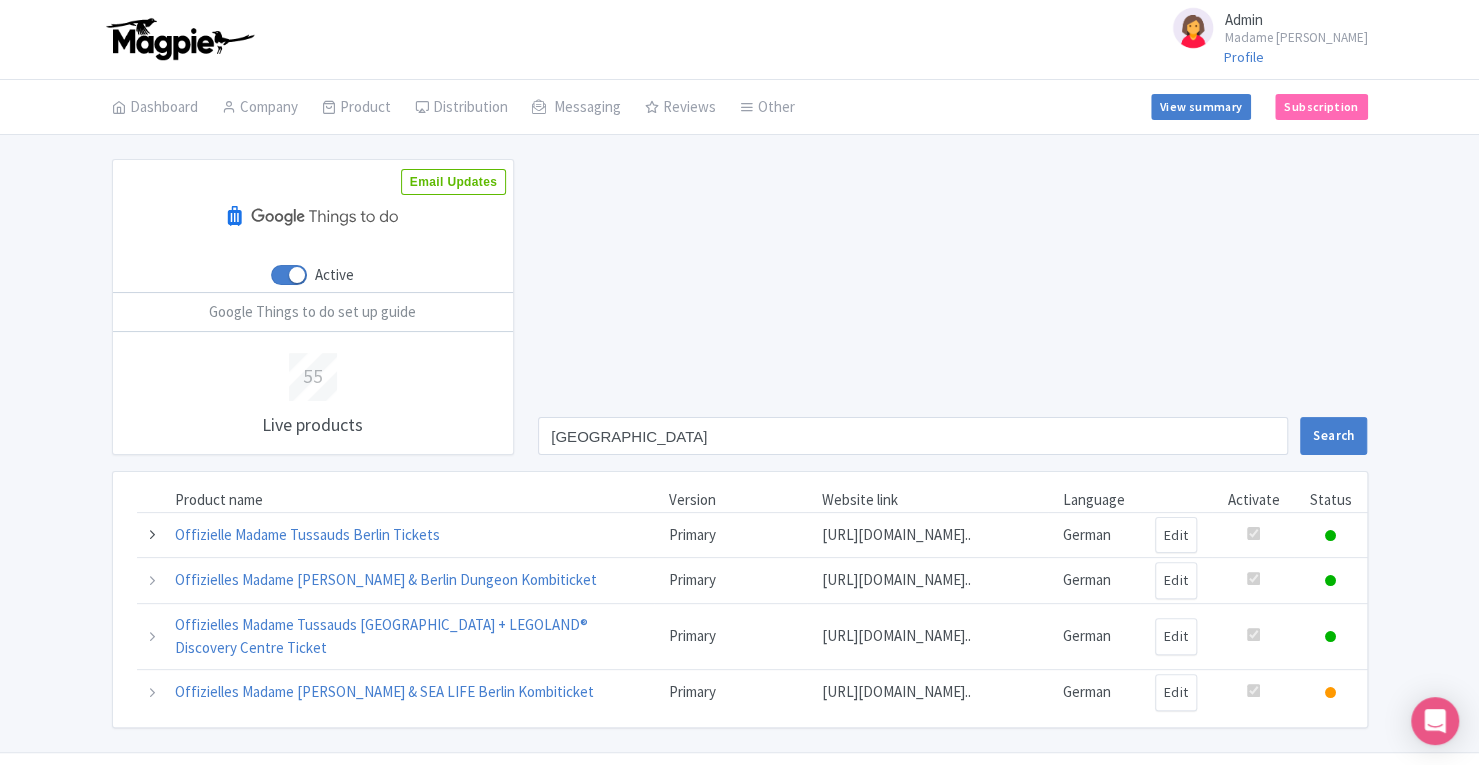 click at bounding box center (152, 534) 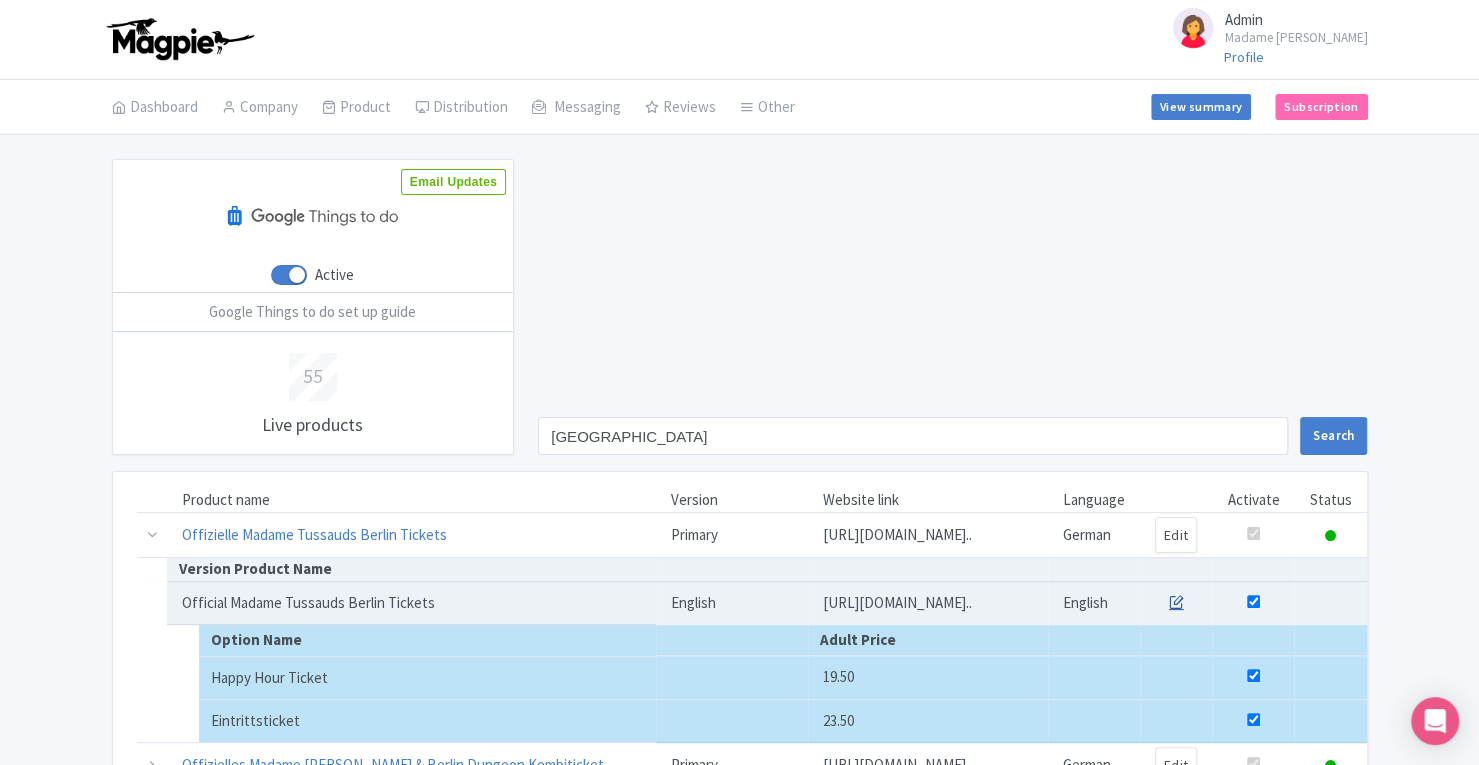 click at bounding box center [1176, 601] 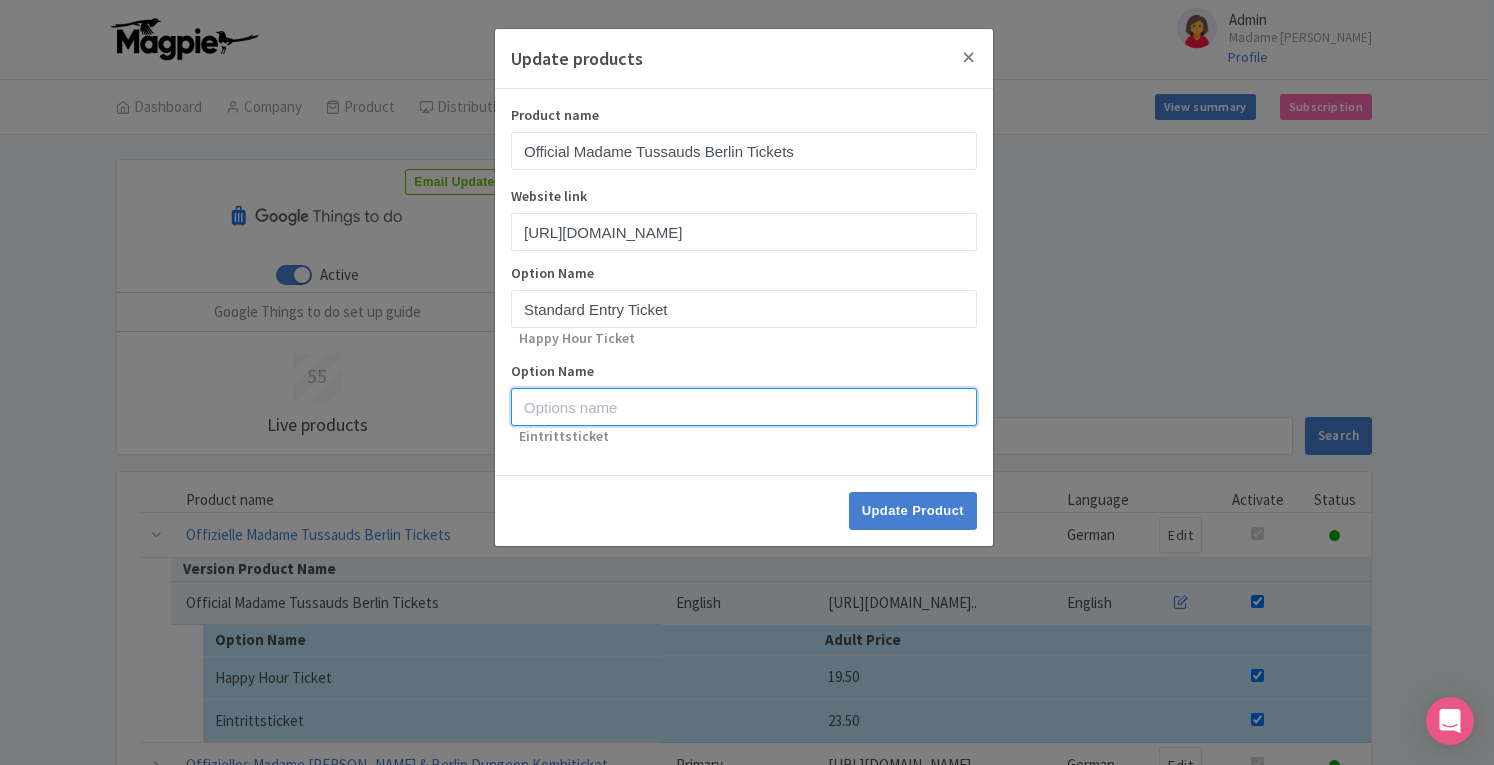 click at bounding box center (744, 407) 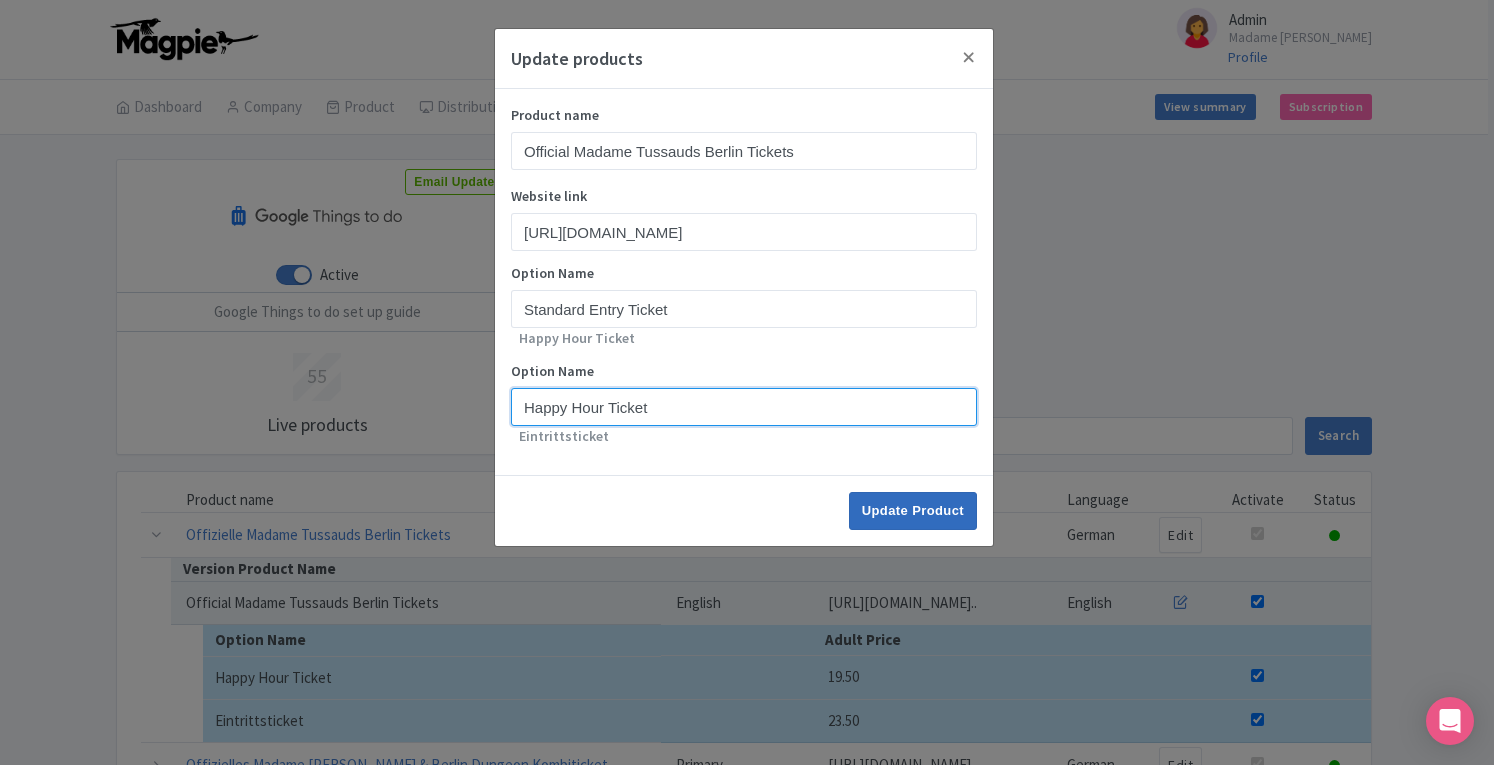 type on "Happy Hour Ticket" 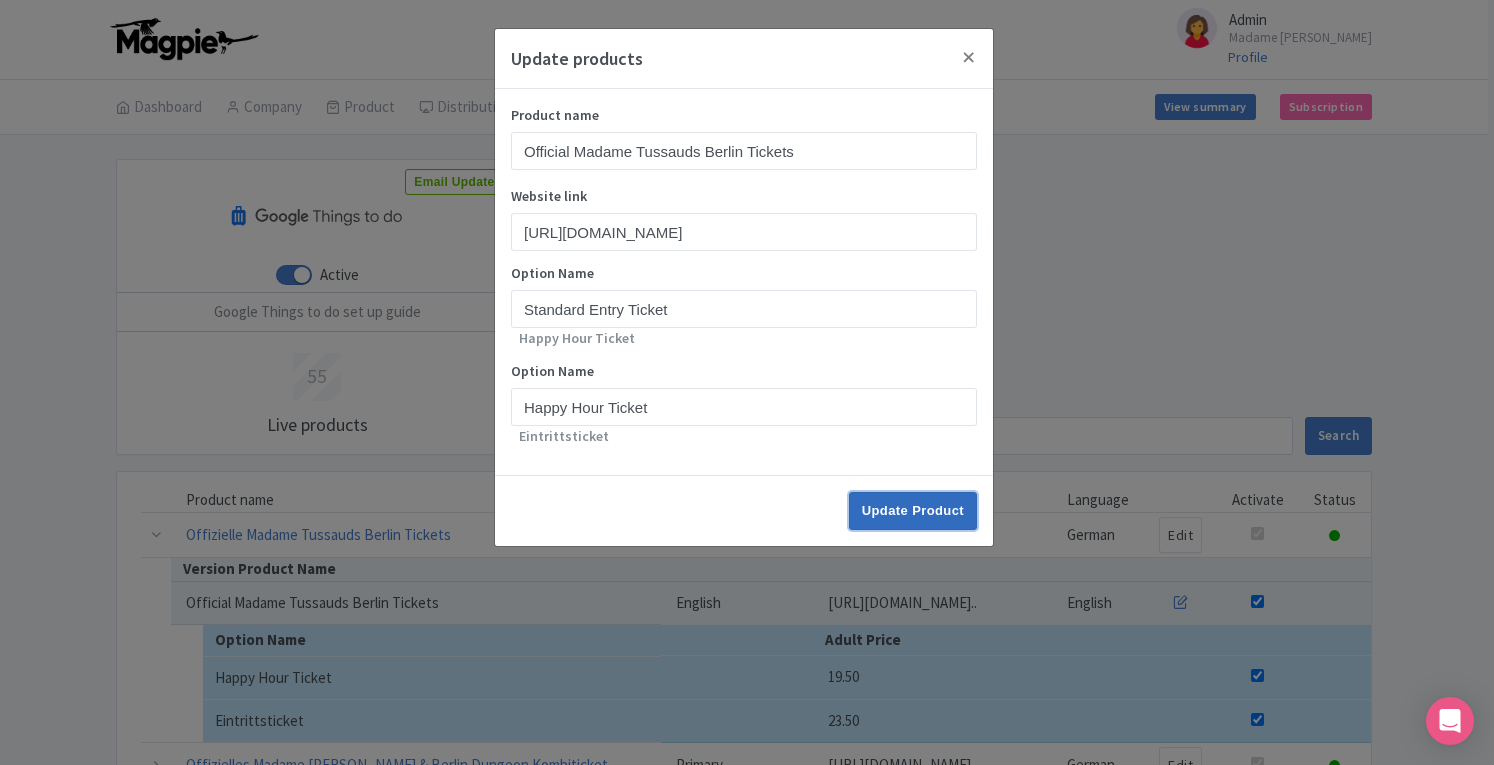 click on "Update Product" at bounding box center [913, 511] 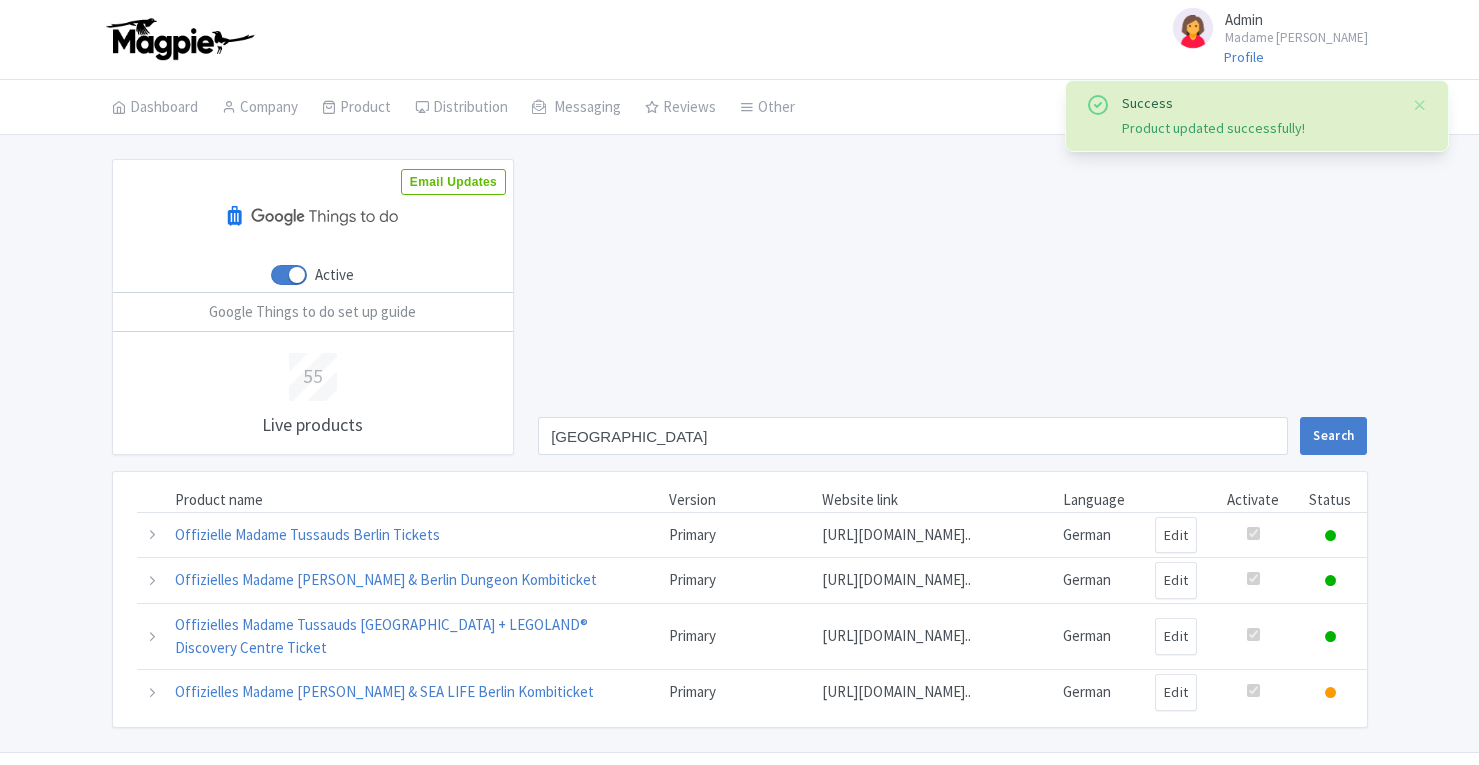 scroll, scrollTop: 0, scrollLeft: 0, axis: both 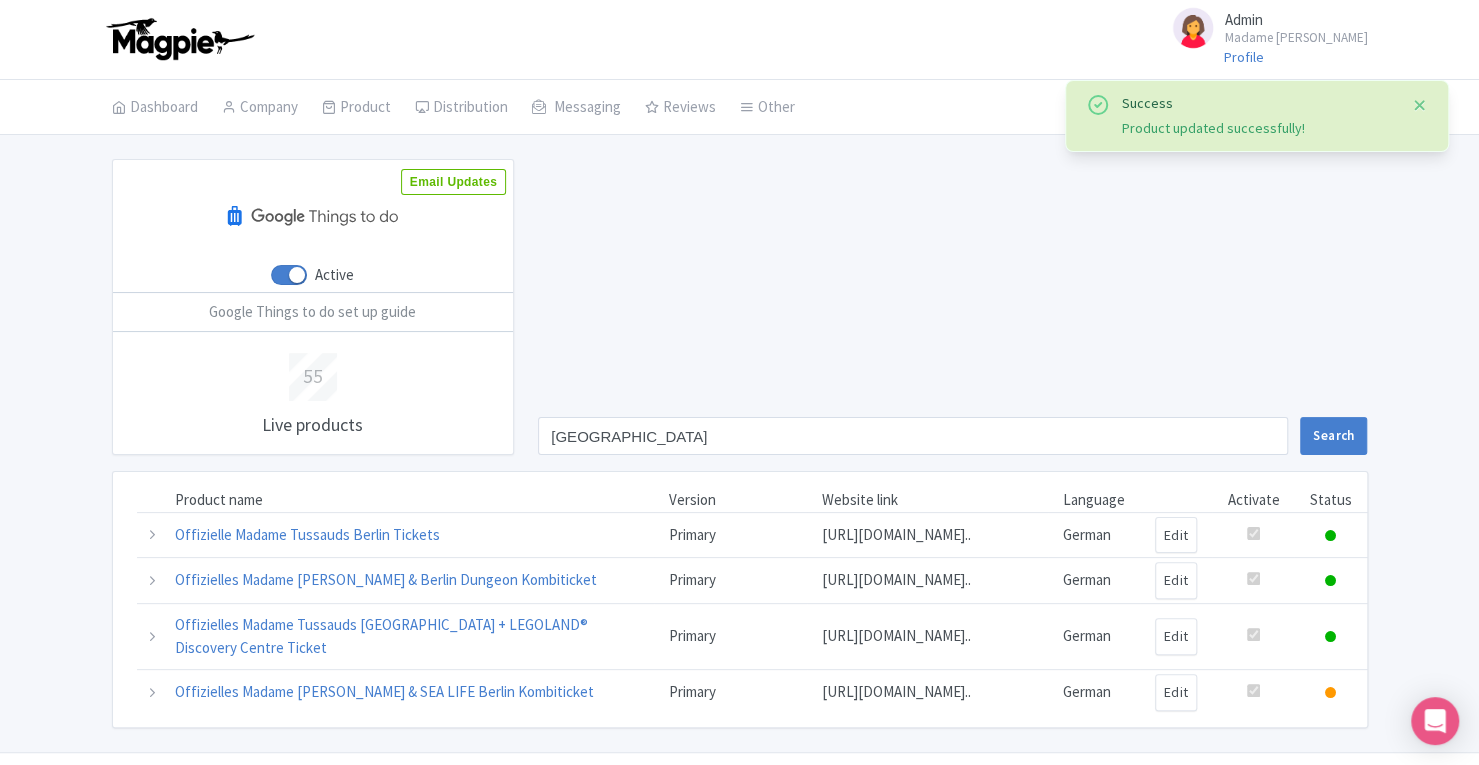 click at bounding box center (1420, 105) 